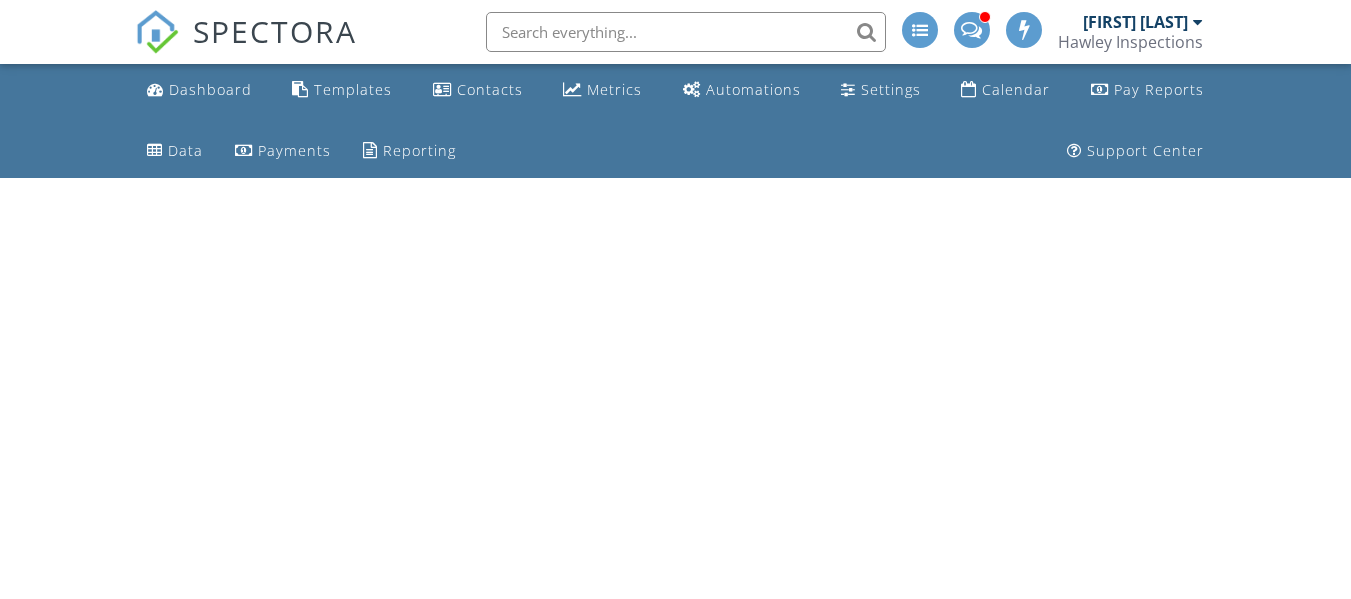 scroll, scrollTop: 0, scrollLeft: 0, axis: both 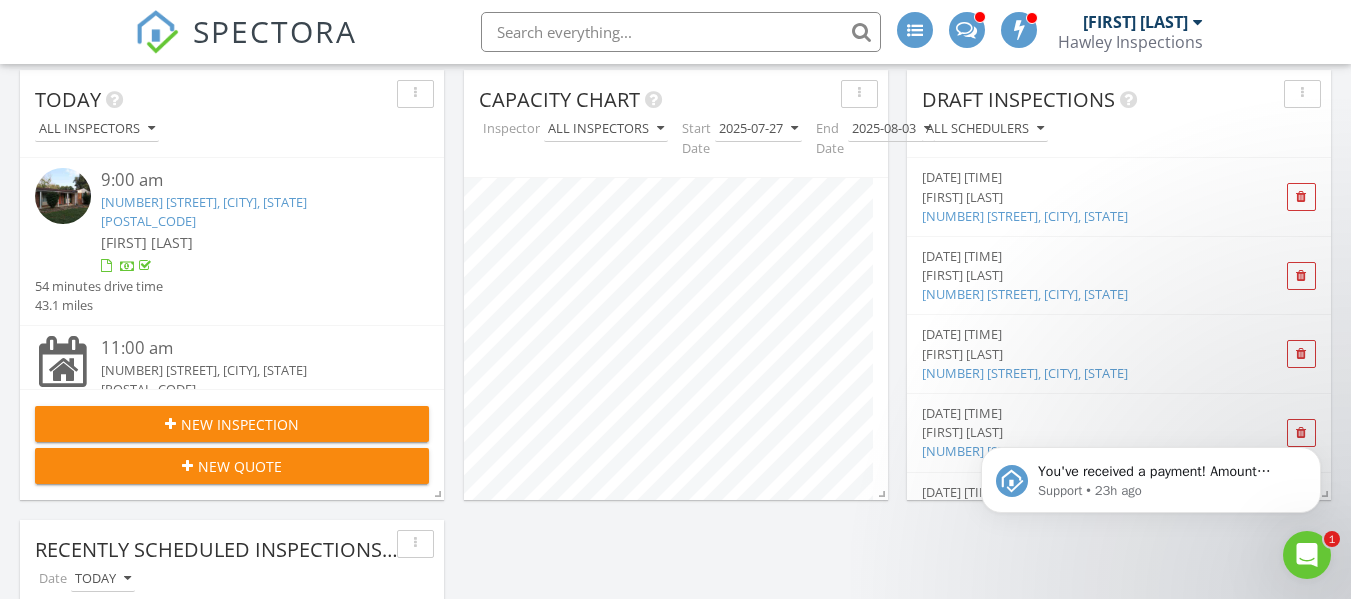 click on "10217 Royal Dr, St. Louis, MO 63136" at bounding box center [204, 211] 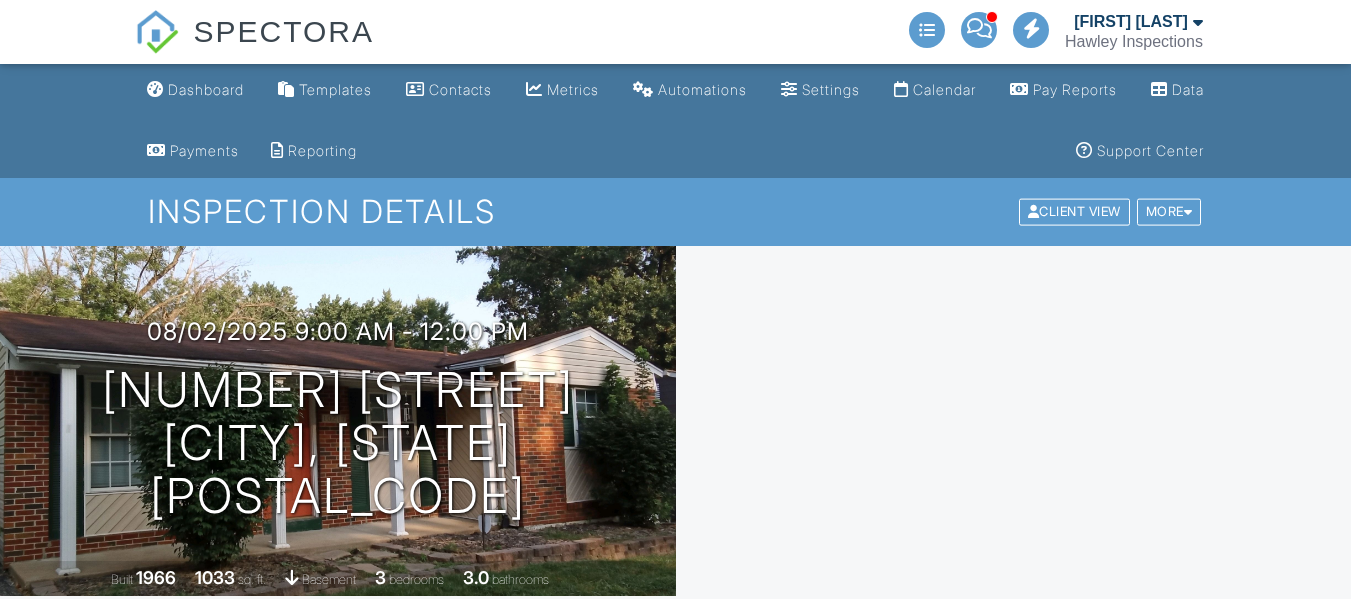 scroll, scrollTop: 0, scrollLeft: 0, axis: both 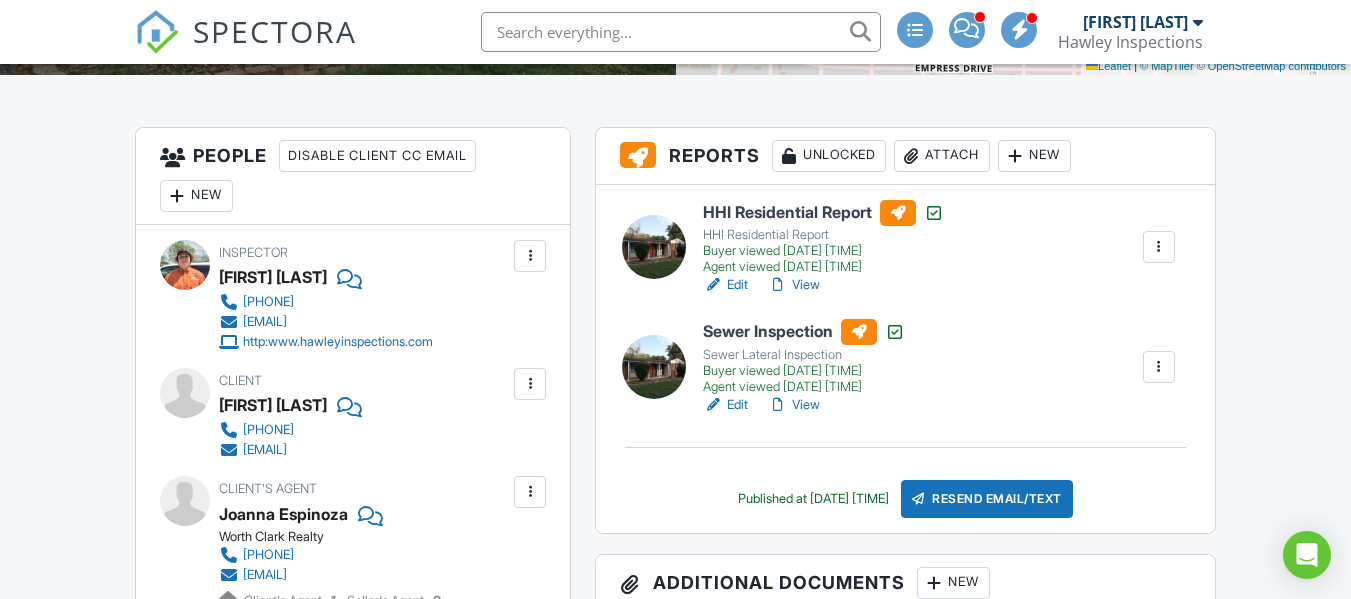 click on "Attach" at bounding box center [942, 156] 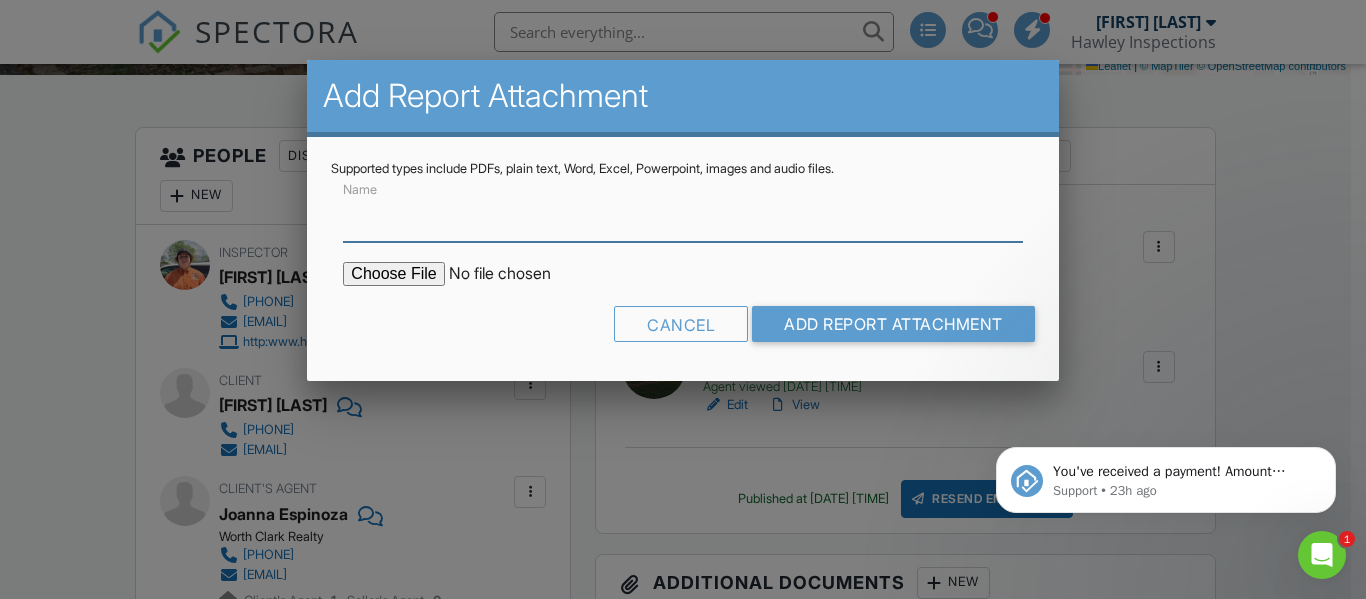 scroll, scrollTop: 0, scrollLeft: 0, axis: both 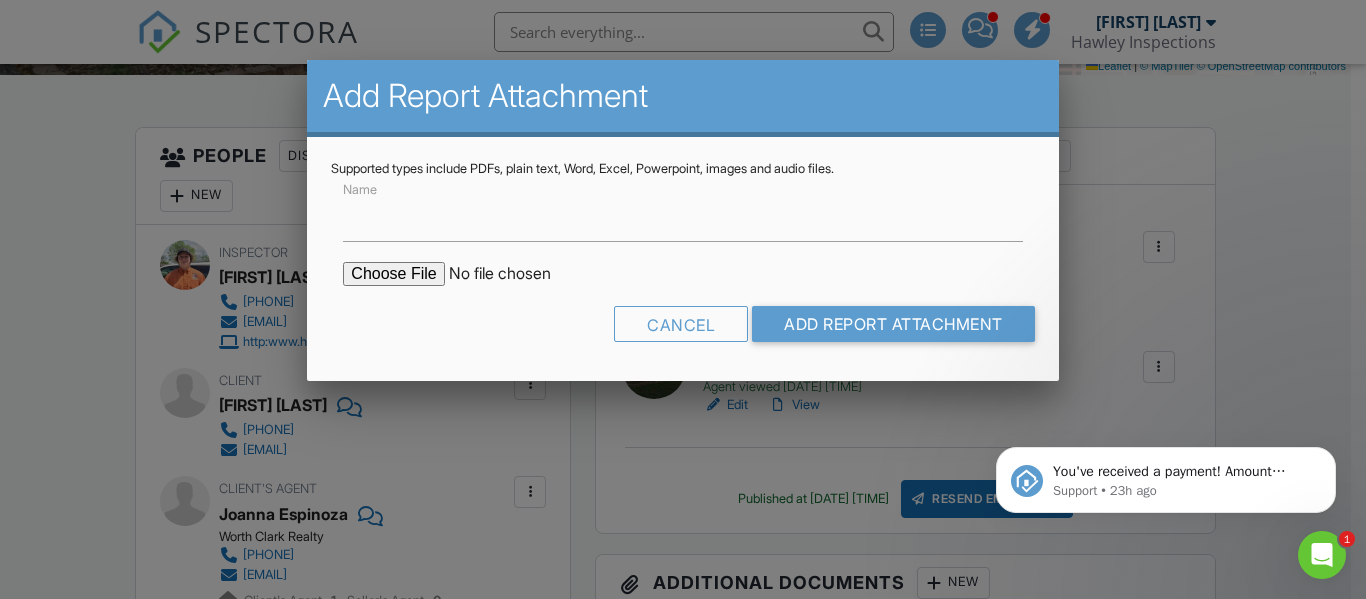 click at bounding box center (513, 274) 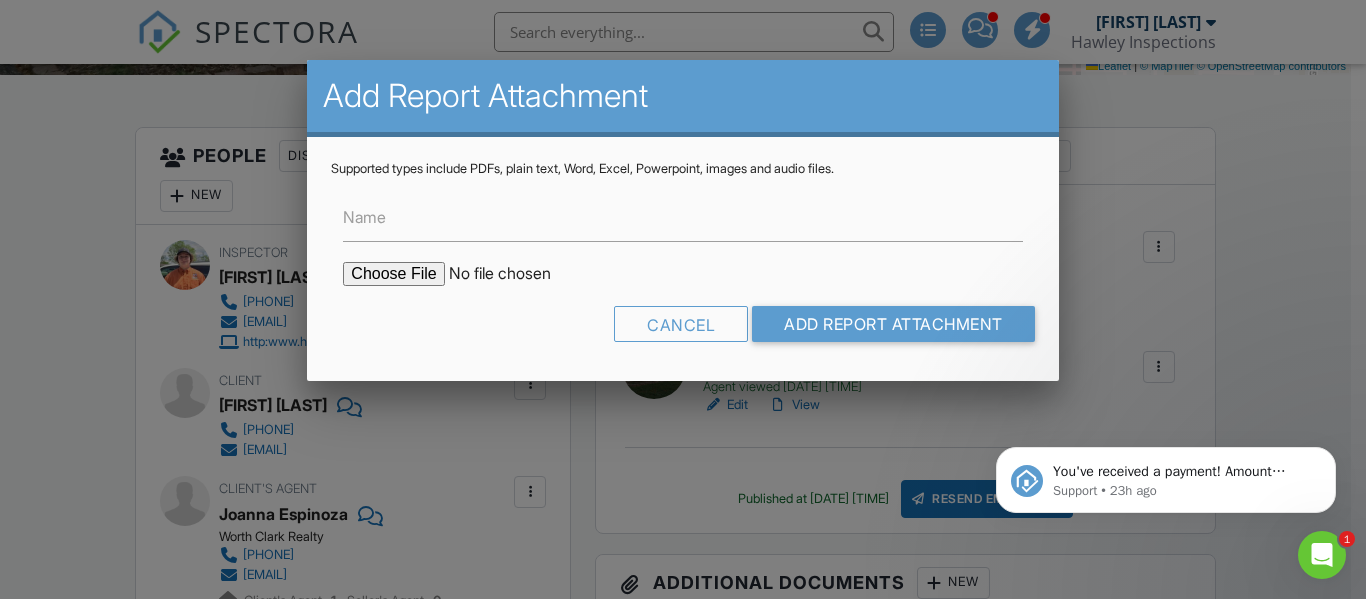 type on "C:\fakepath\10217 Royal Dr, St Louis, MO WDI.pdf" 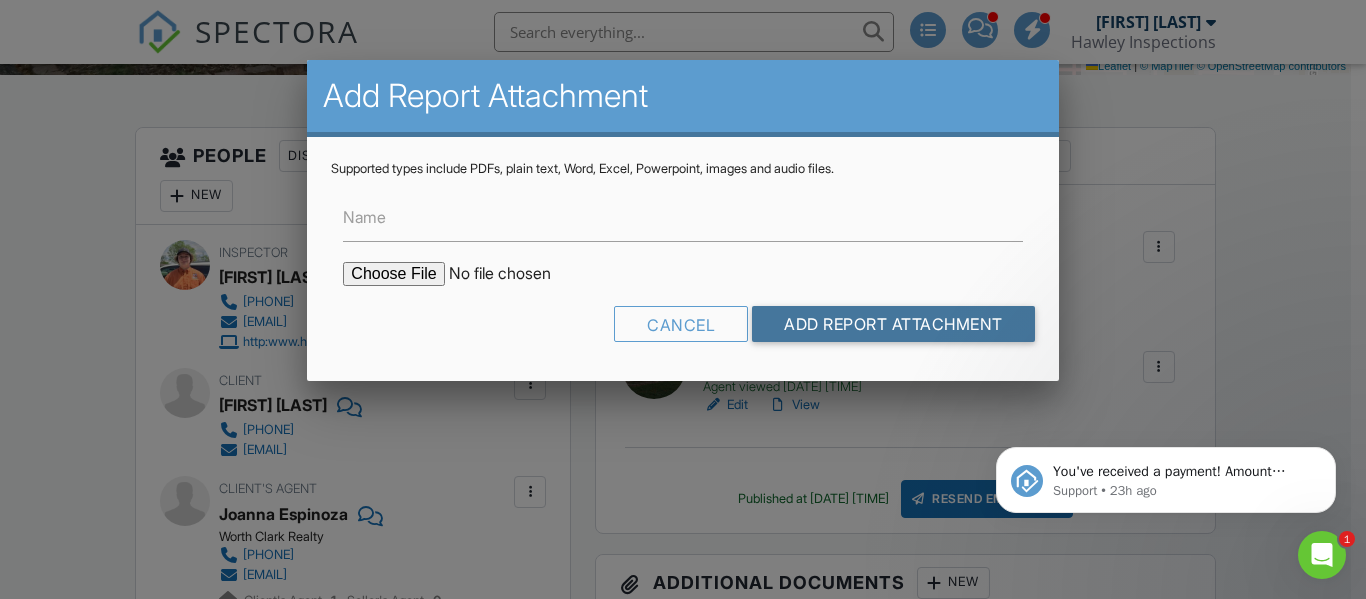 click on "Add Report Attachment" at bounding box center [893, 324] 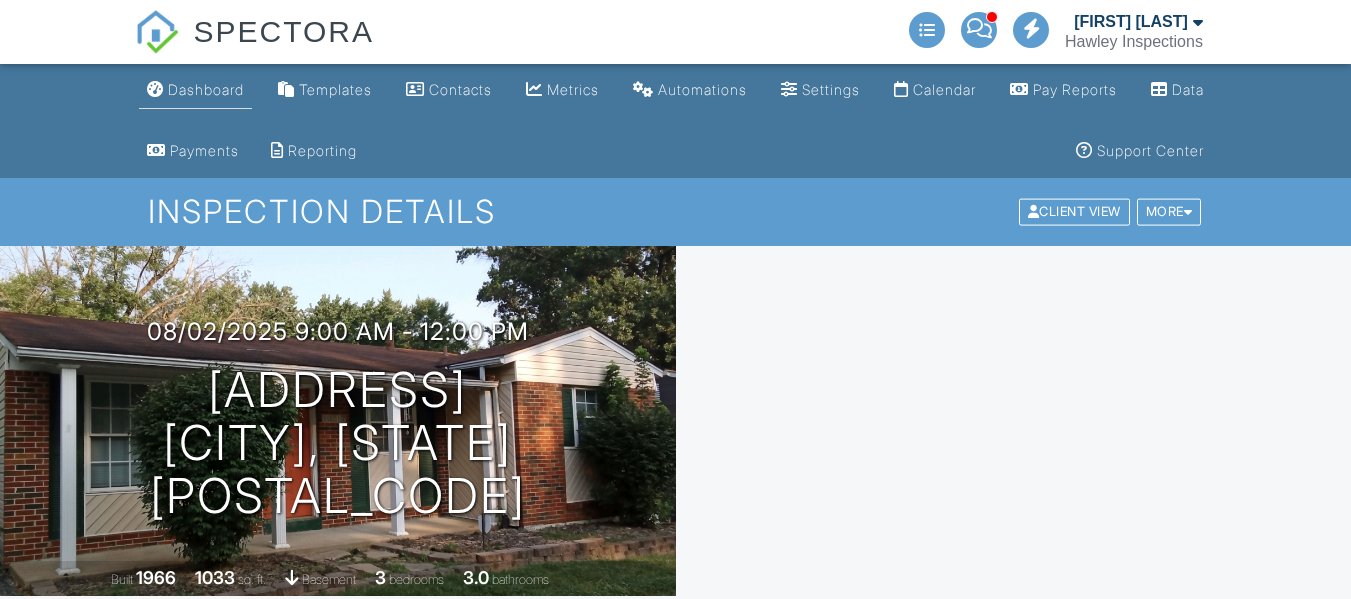 click on "Dashboard" at bounding box center (206, 89) 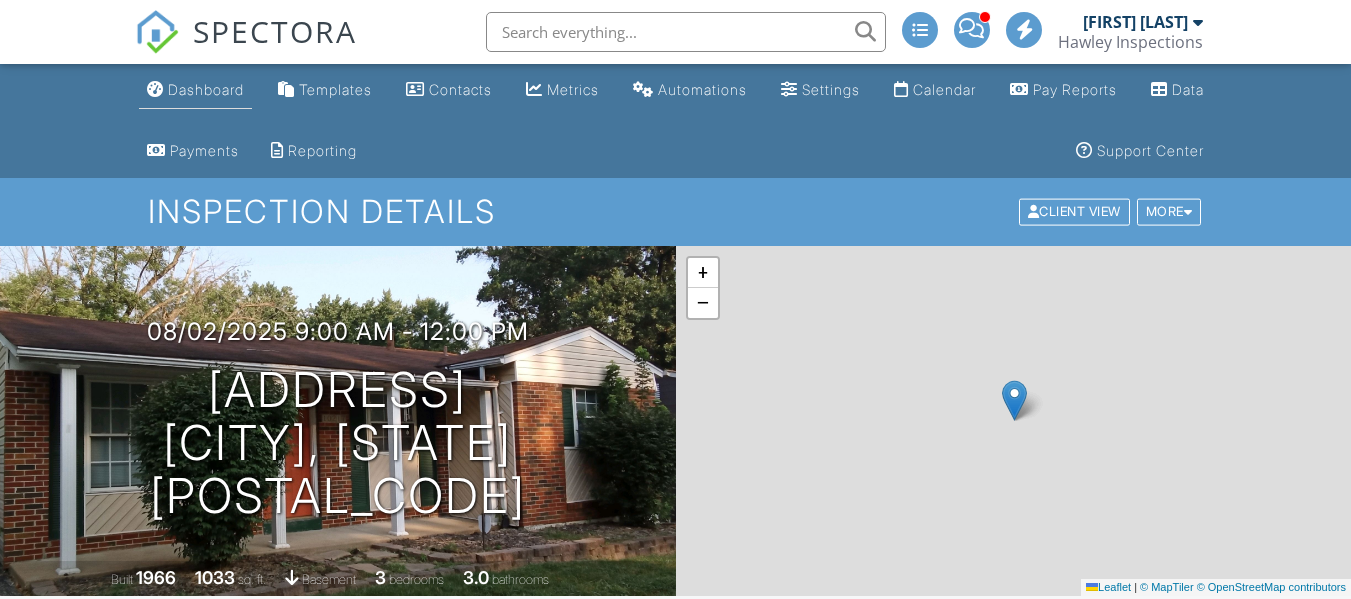 scroll, scrollTop: 0, scrollLeft: 0, axis: both 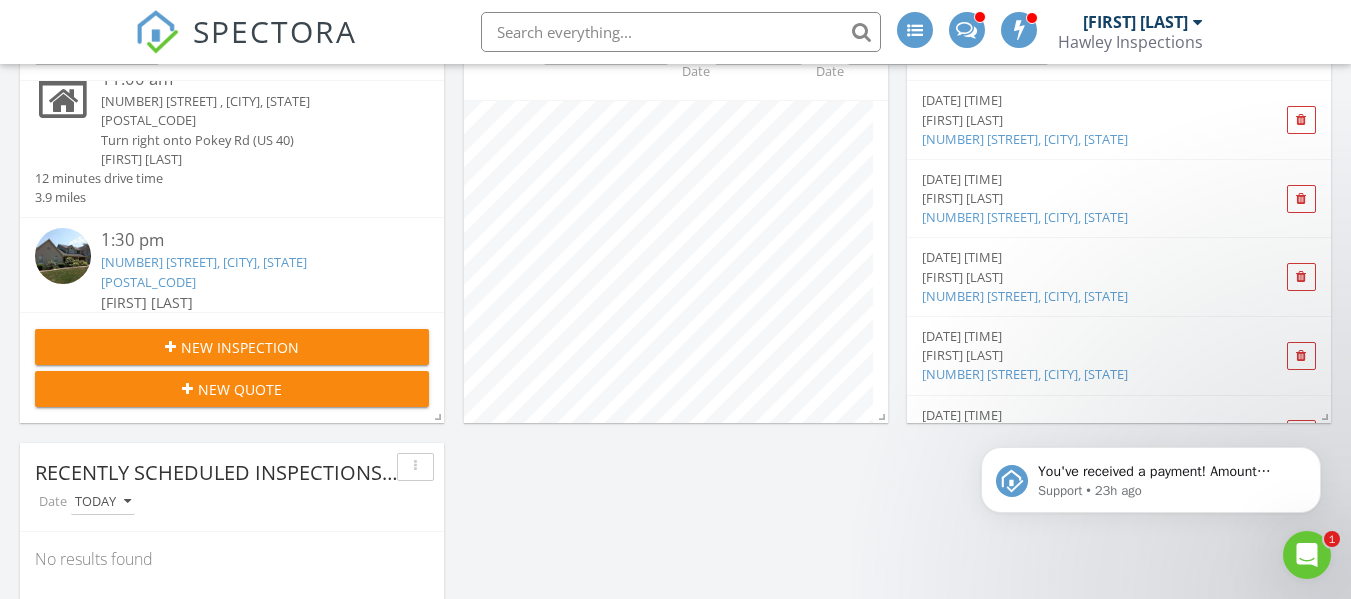 click on "600 E Waters Edge Dr, Belleville, IL 62221" at bounding box center (204, 271) 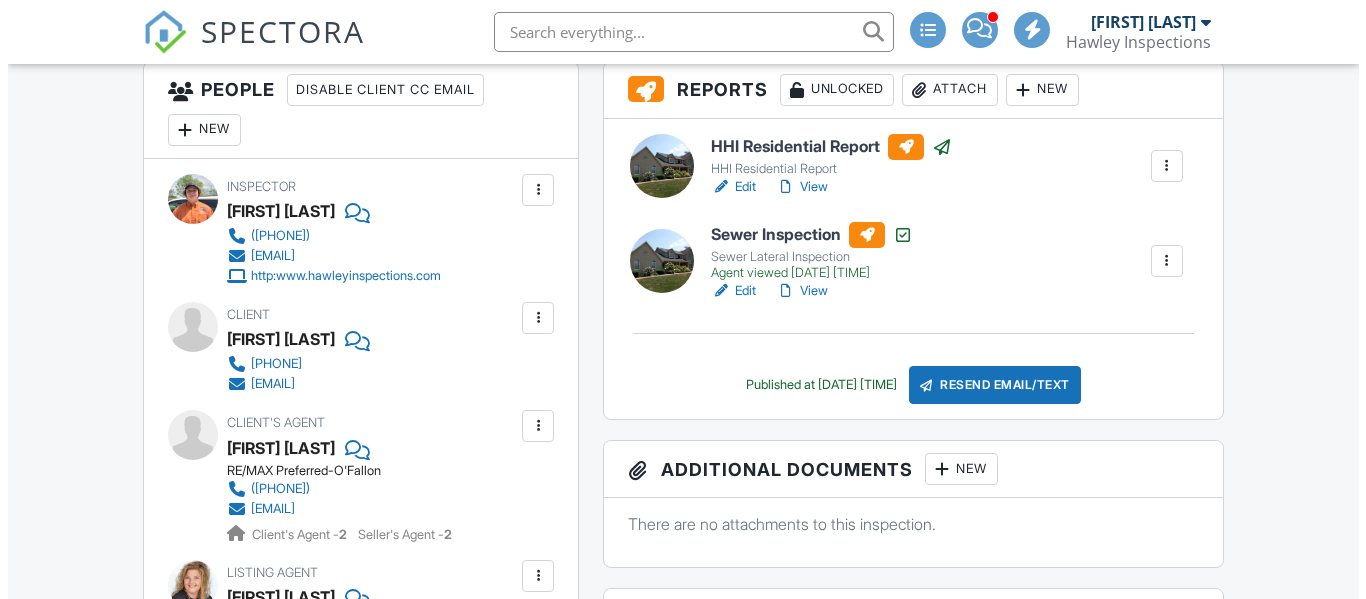 scroll, scrollTop: 0, scrollLeft: 0, axis: both 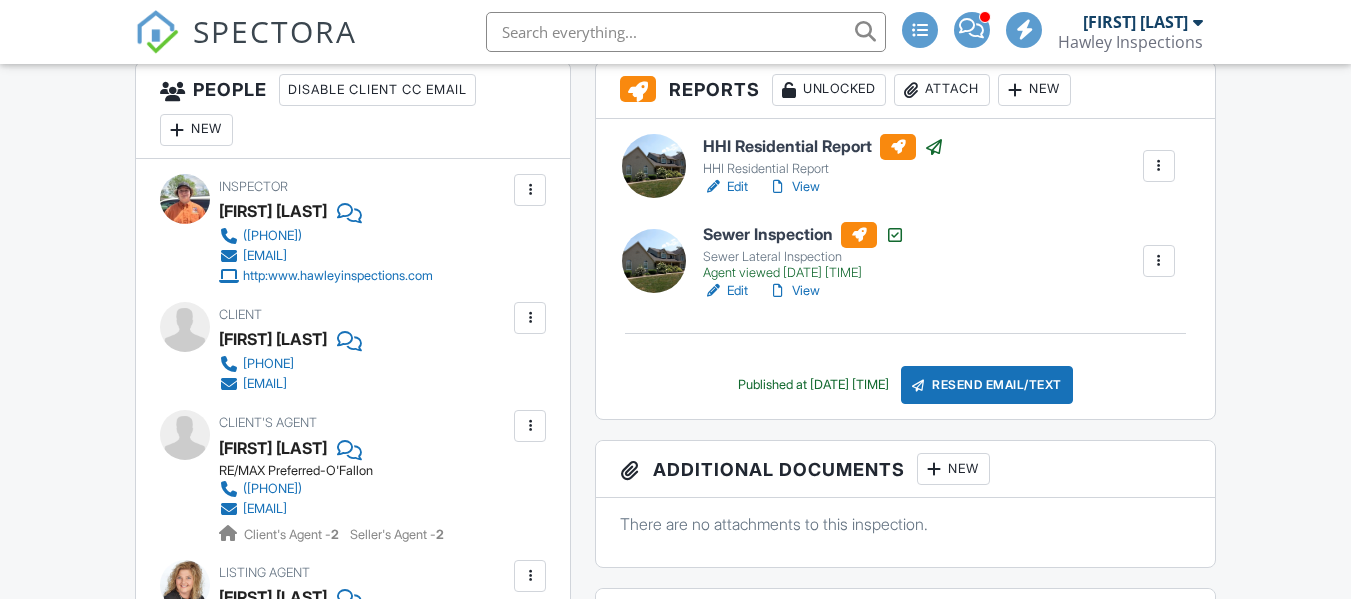 click on "Attach" at bounding box center (942, 90) 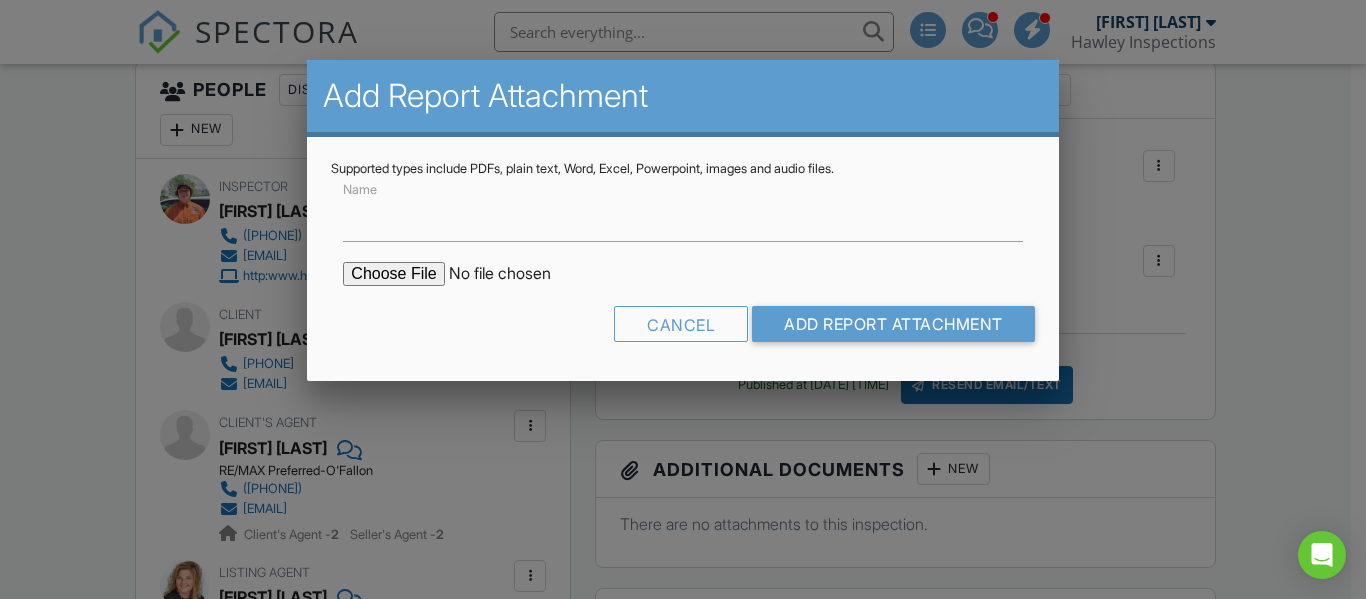 click at bounding box center (513, 274) 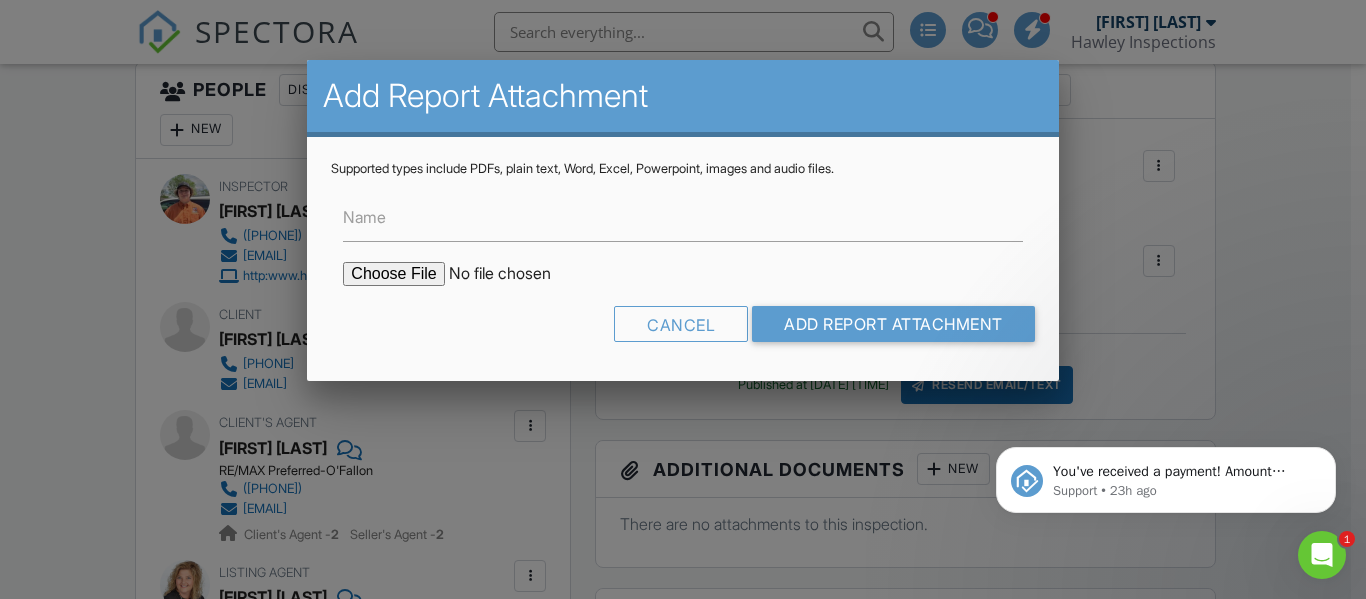 scroll, scrollTop: 0, scrollLeft: 0, axis: both 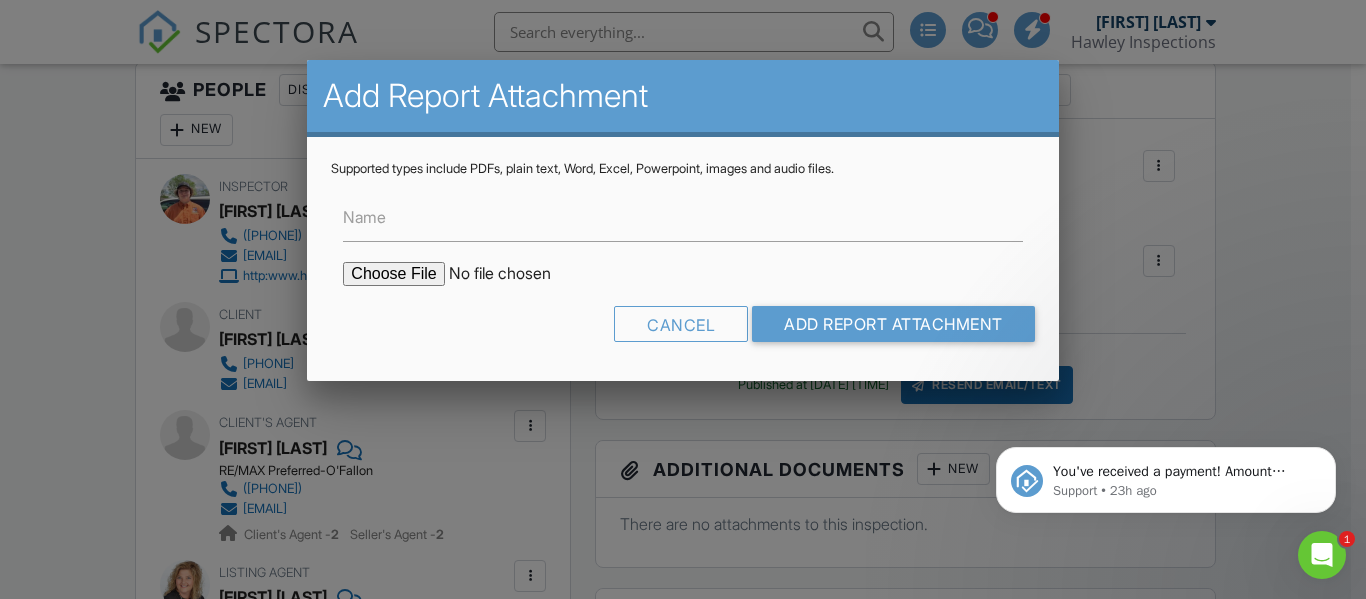 type on "C:\fakepath\600 E Waters Edge Dr, WDI Report.pdf" 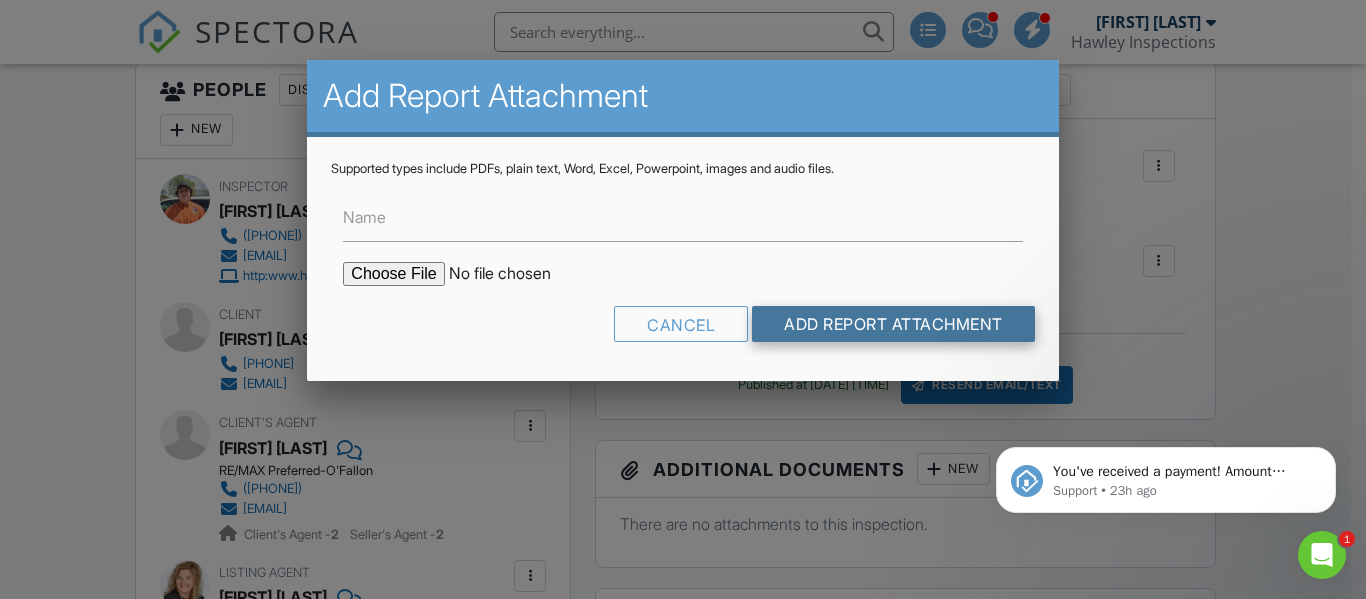 click on "Add Report Attachment" at bounding box center [893, 324] 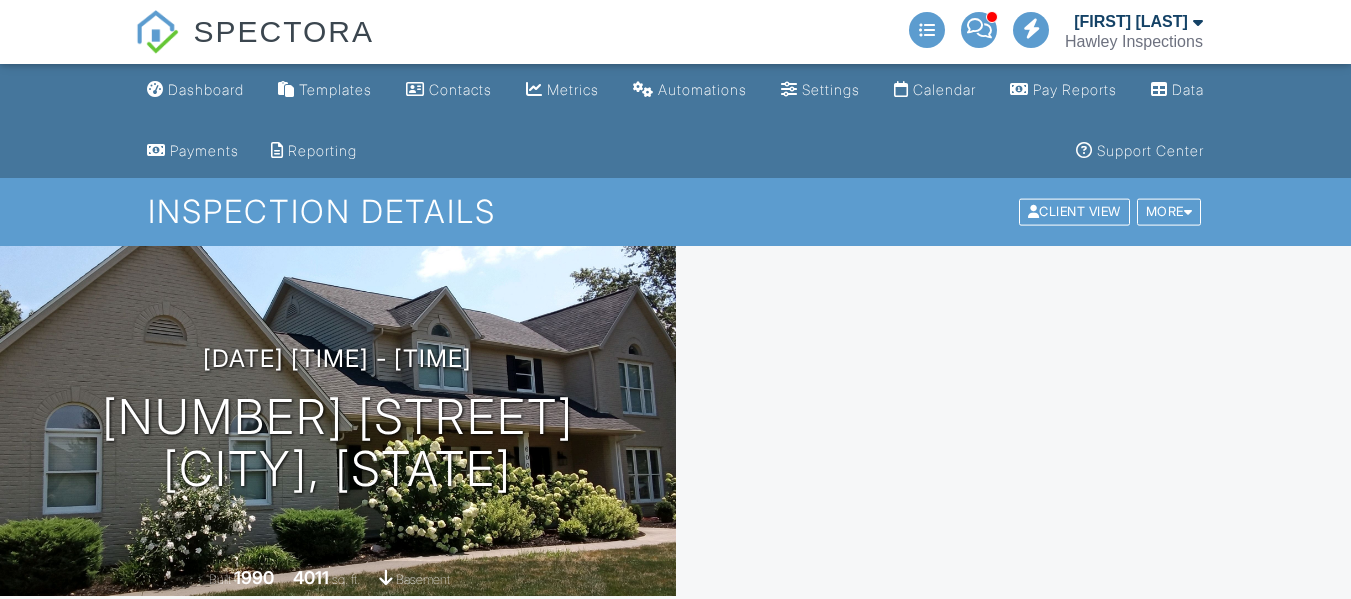 scroll, scrollTop: 0, scrollLeft: 0, axis: both 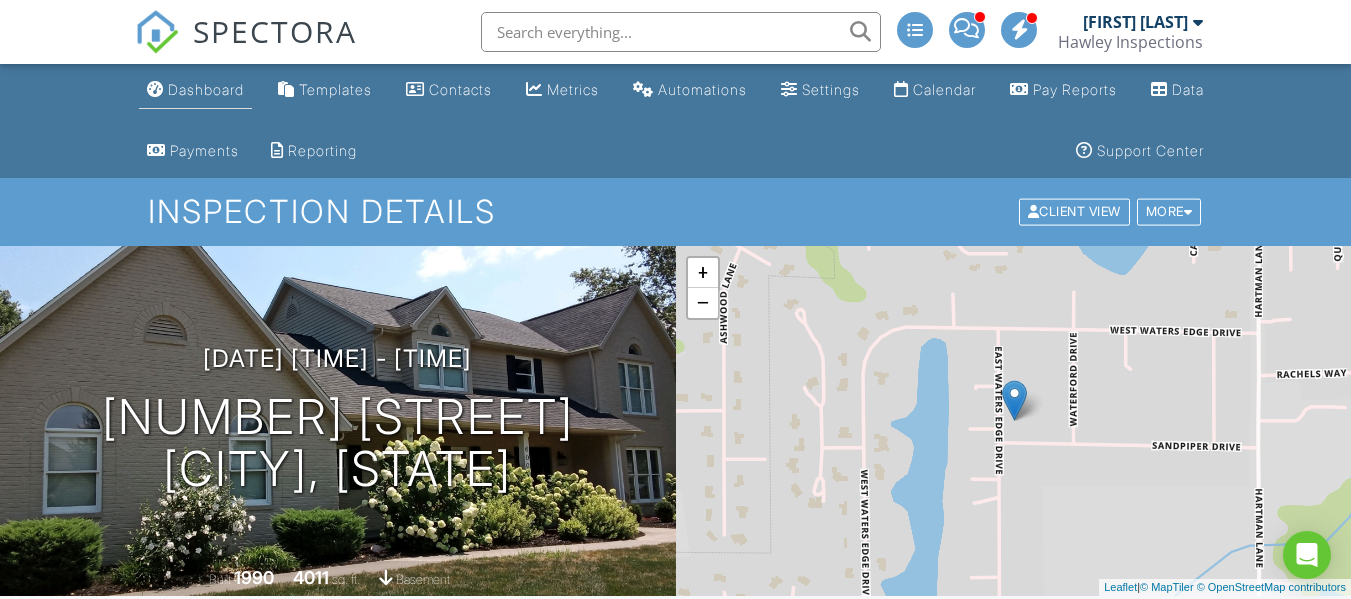 click on "Dashboard" at bounding box center [206, 89] 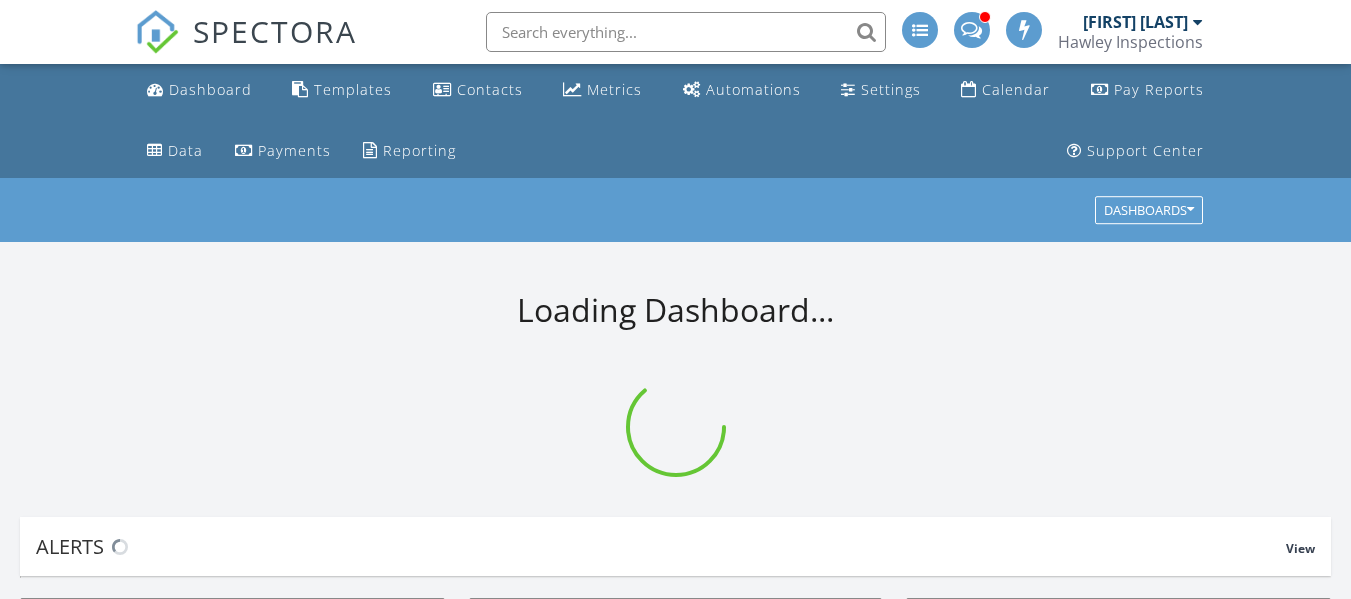 scroll, scrollTop: 0, scrollLeft: 0, axis: both 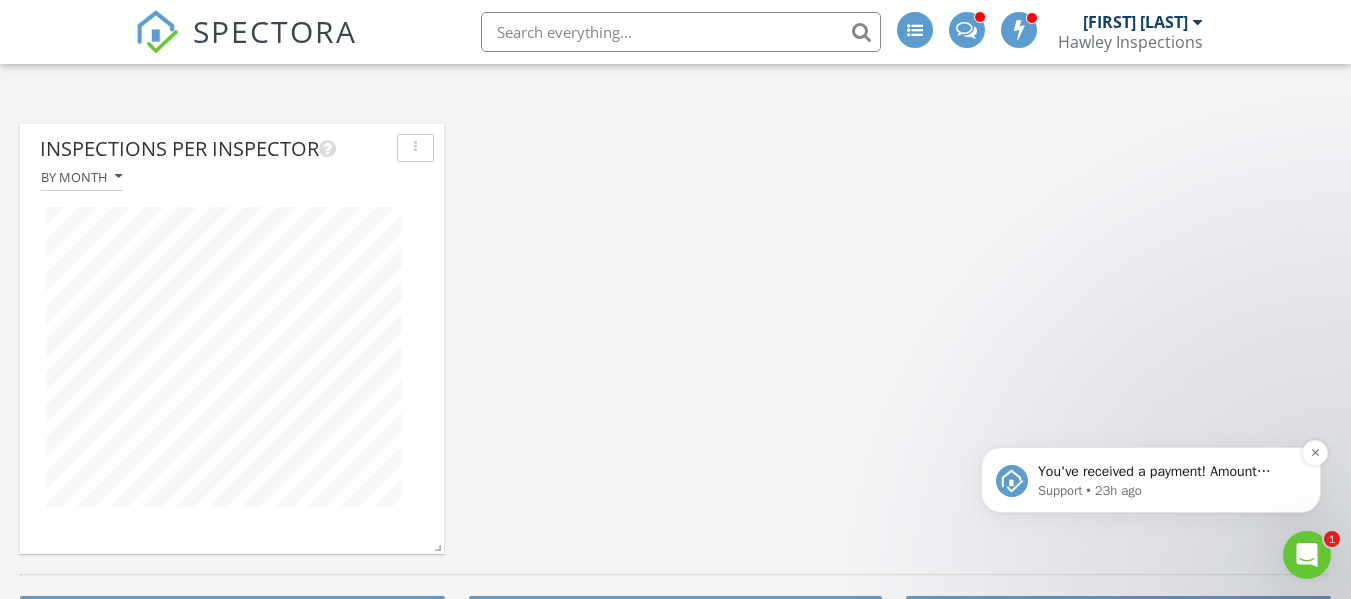 drag, startPoint x: 2310, startPoint y: 387, endPoint x: 1286, endPoint y: 458, distance: 1026.4585 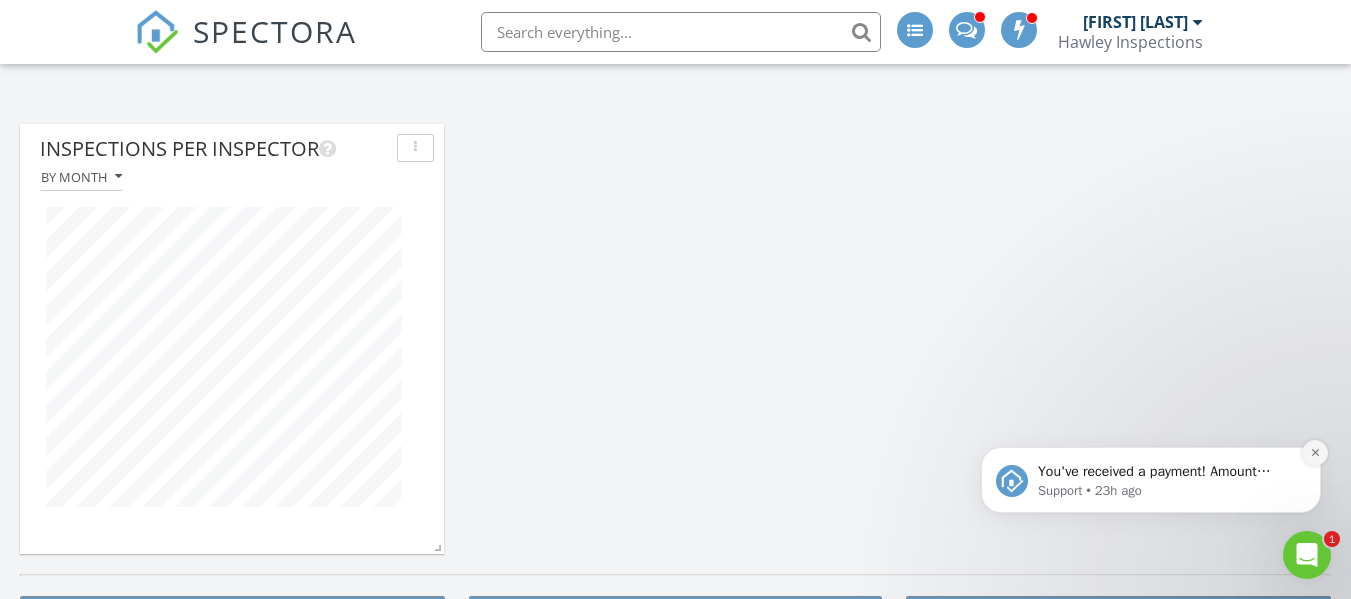 click 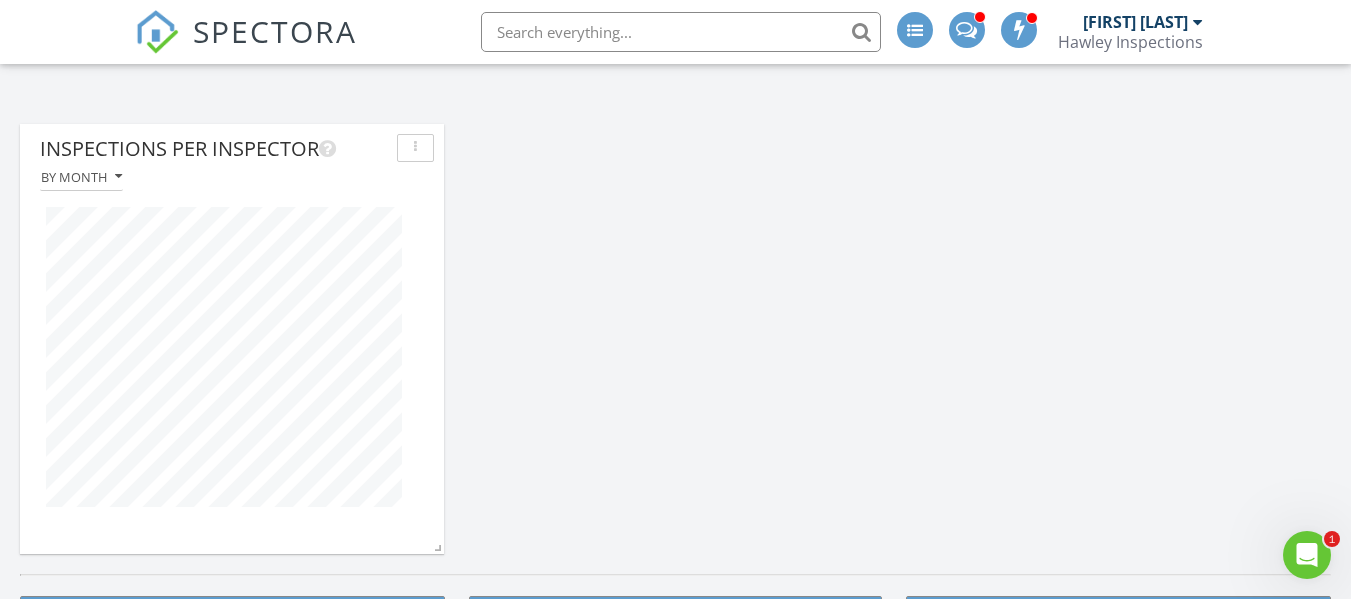 click 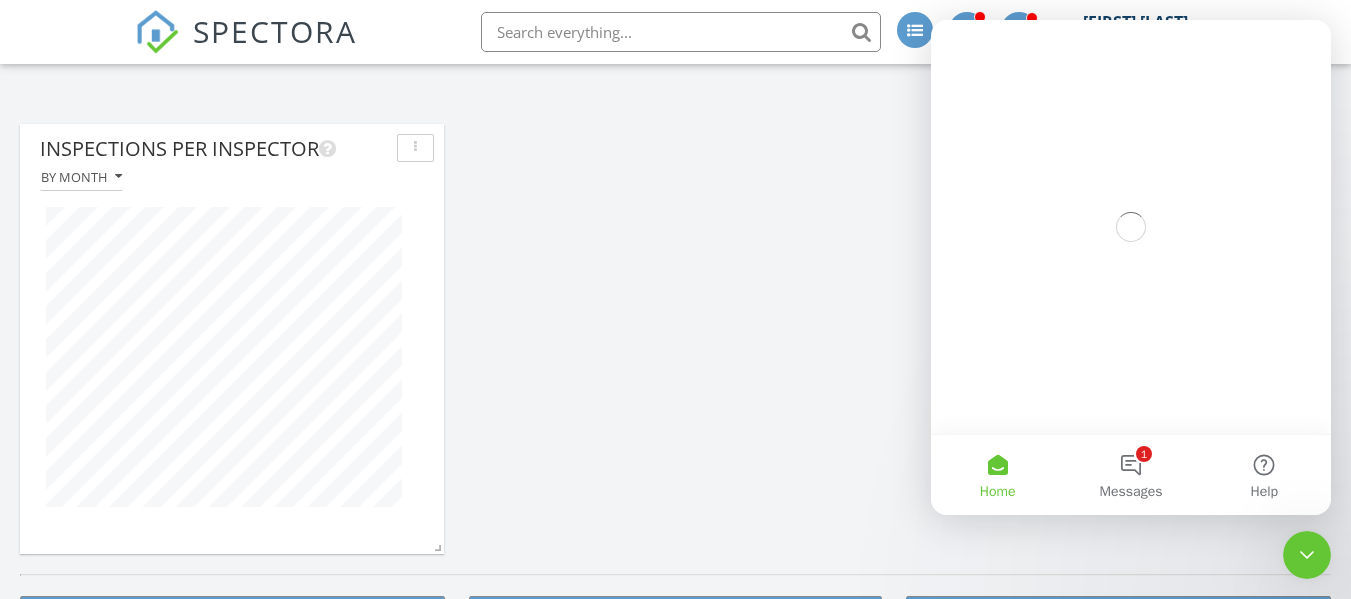 scroll, scrollTop: 0, scrollLeft: 0, axis: both 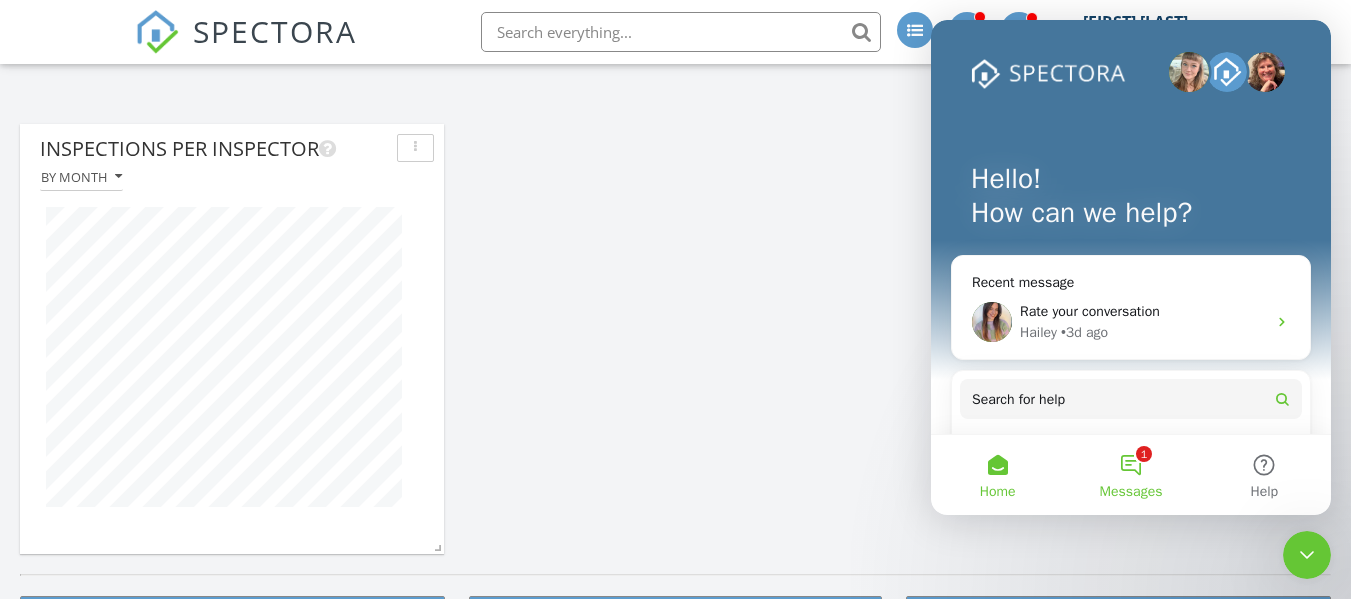 click on "1 Messages" at bounding box center (1130, 475) 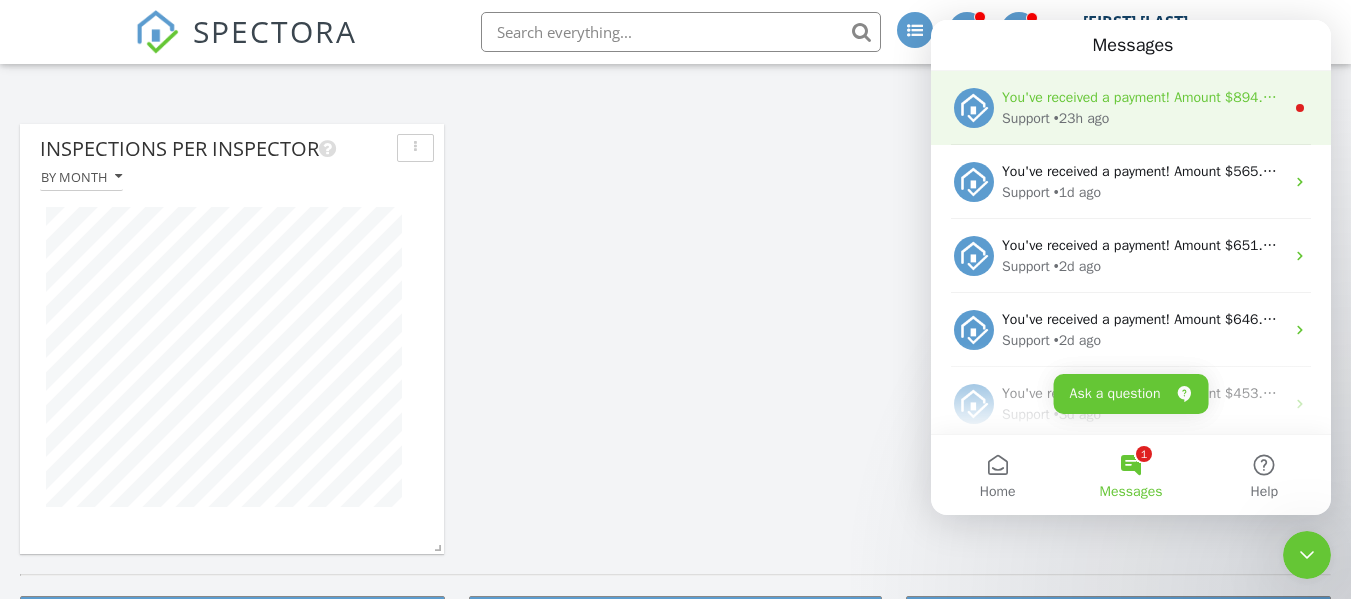 click on "Support •  23h ago" at bounding box center [1143, 118] 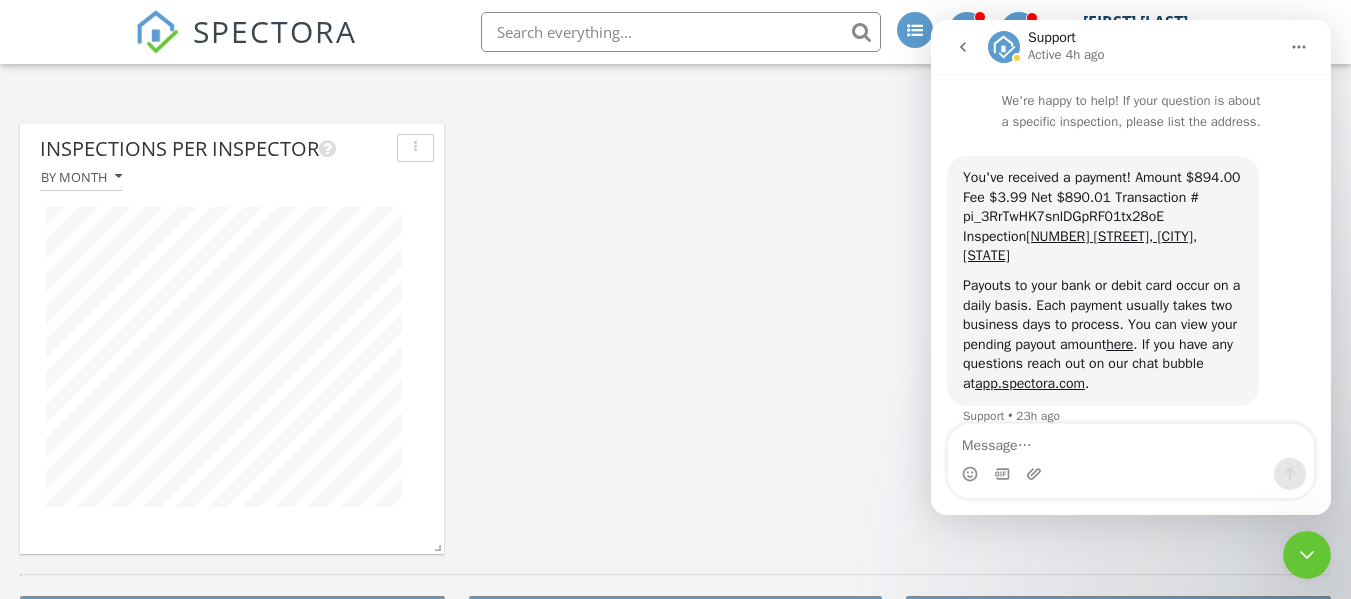 scroll, scrollTop: 4, scrollLeft: 0, axis: vertical 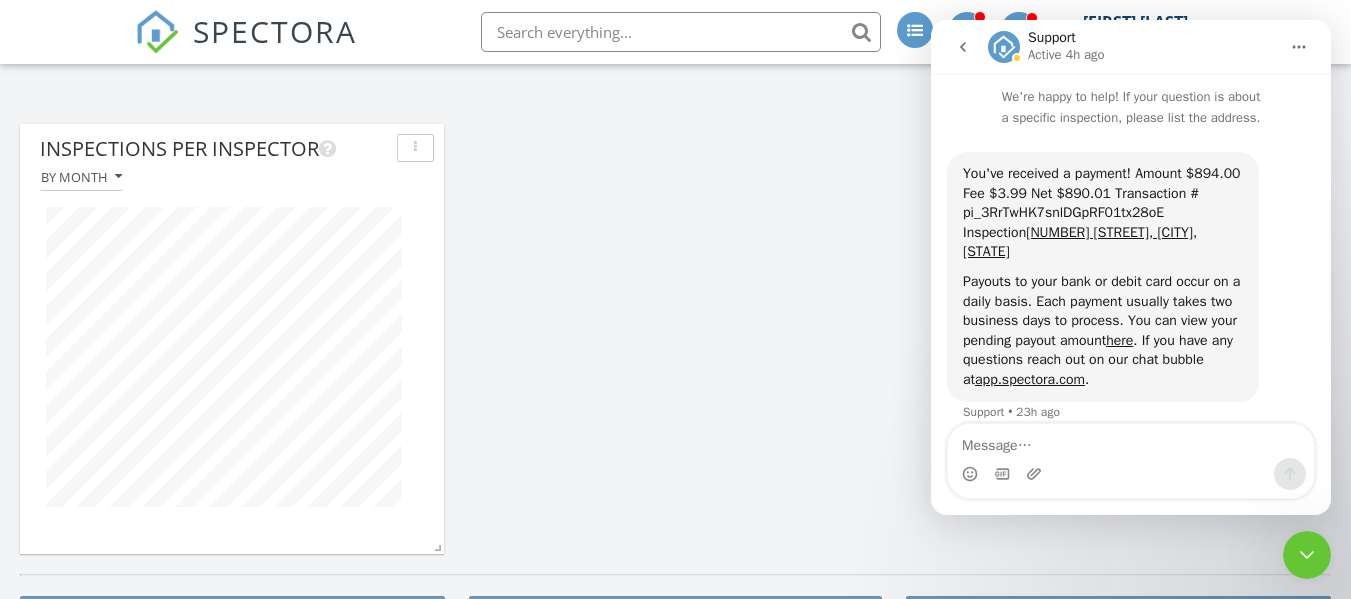 click 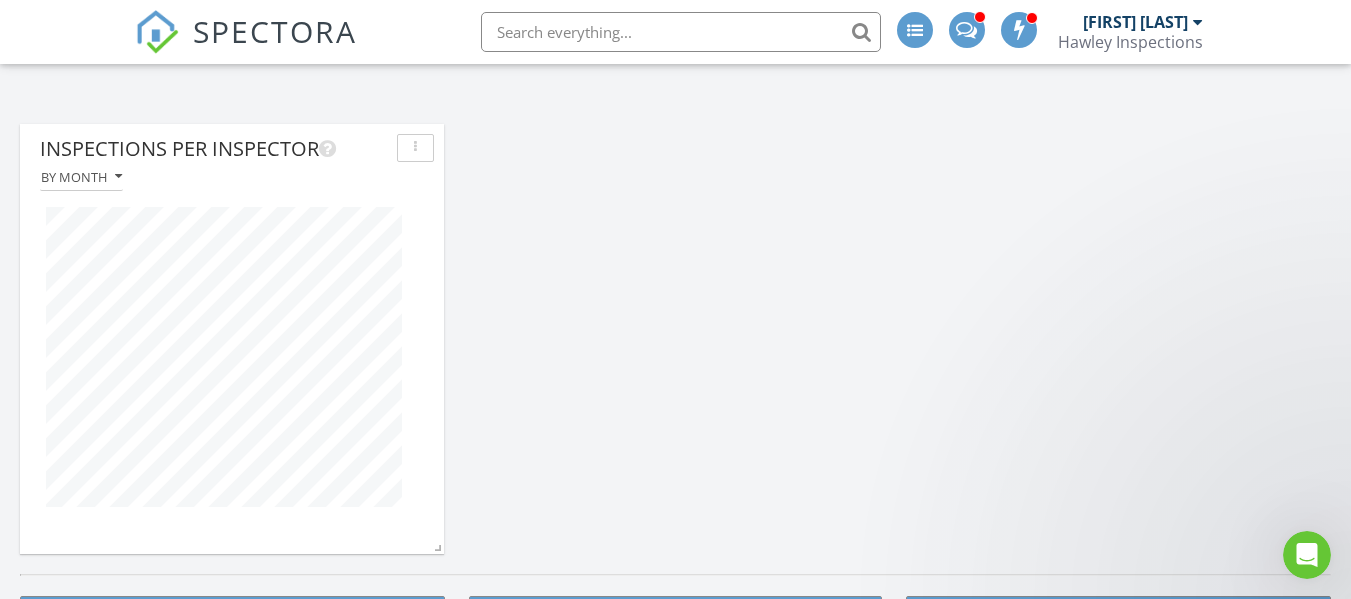 scroll, scrollTop: 0, scrollLeft: 0, axis: both 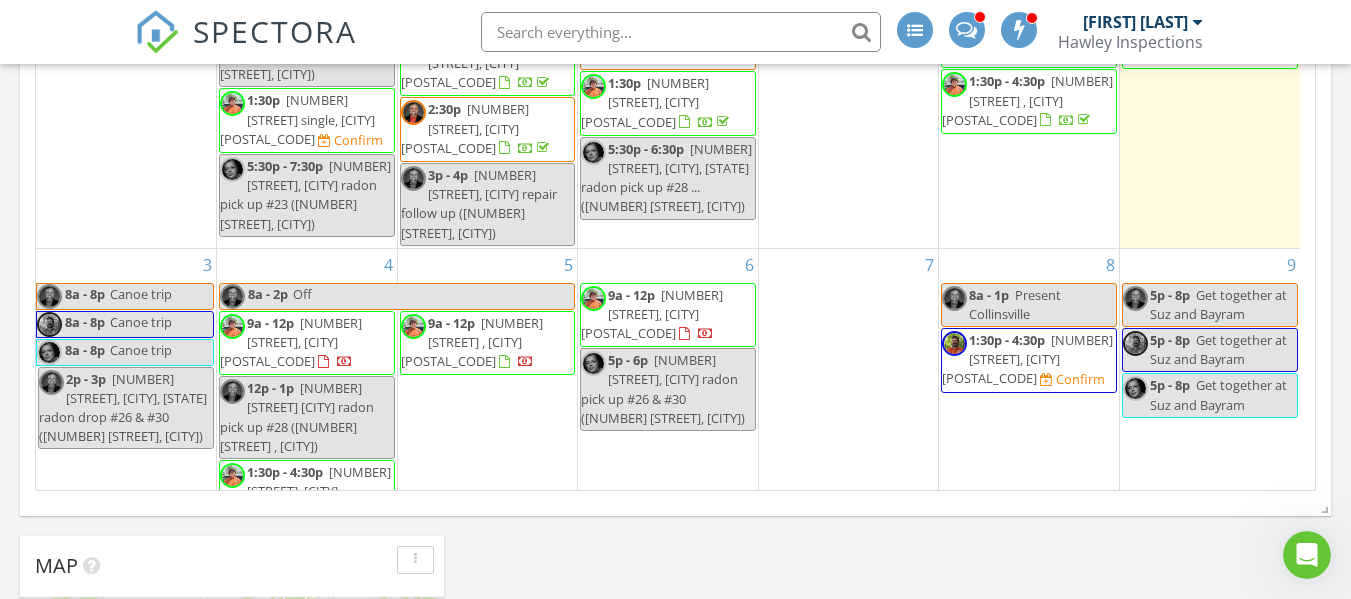 click on "122 N 15th St, Belleville 62220" at bounding box center [1027, 359] 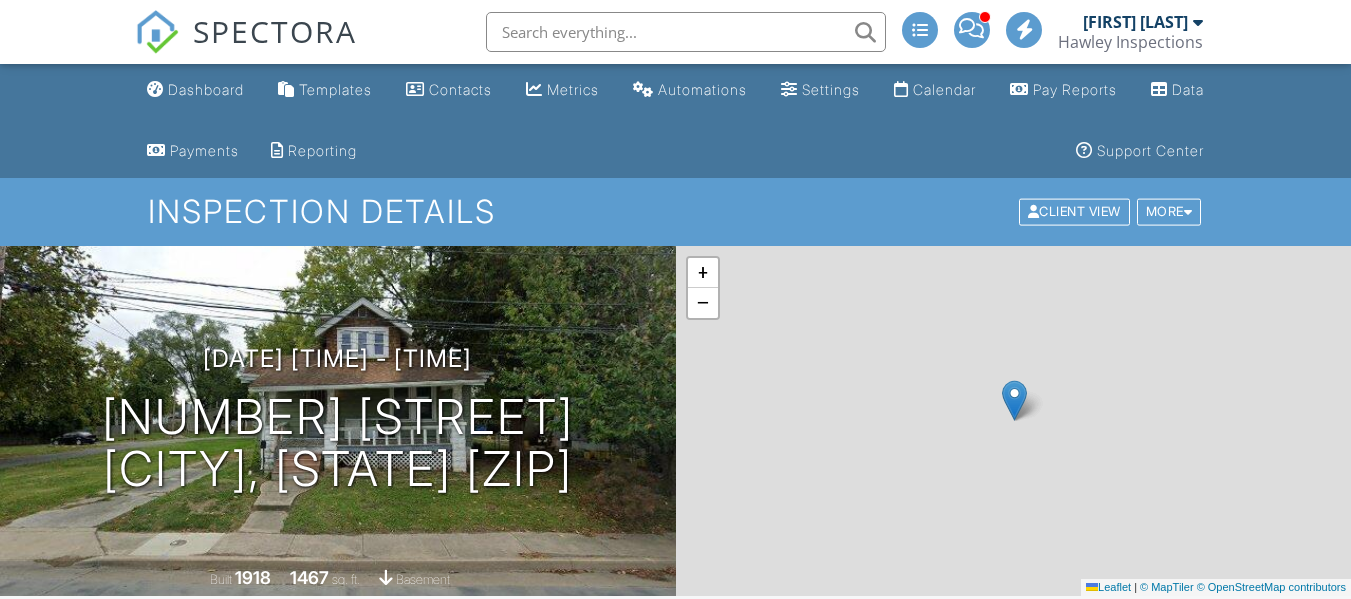 scroll, scrollTop: 0, scrollLeft: 0, axis: both 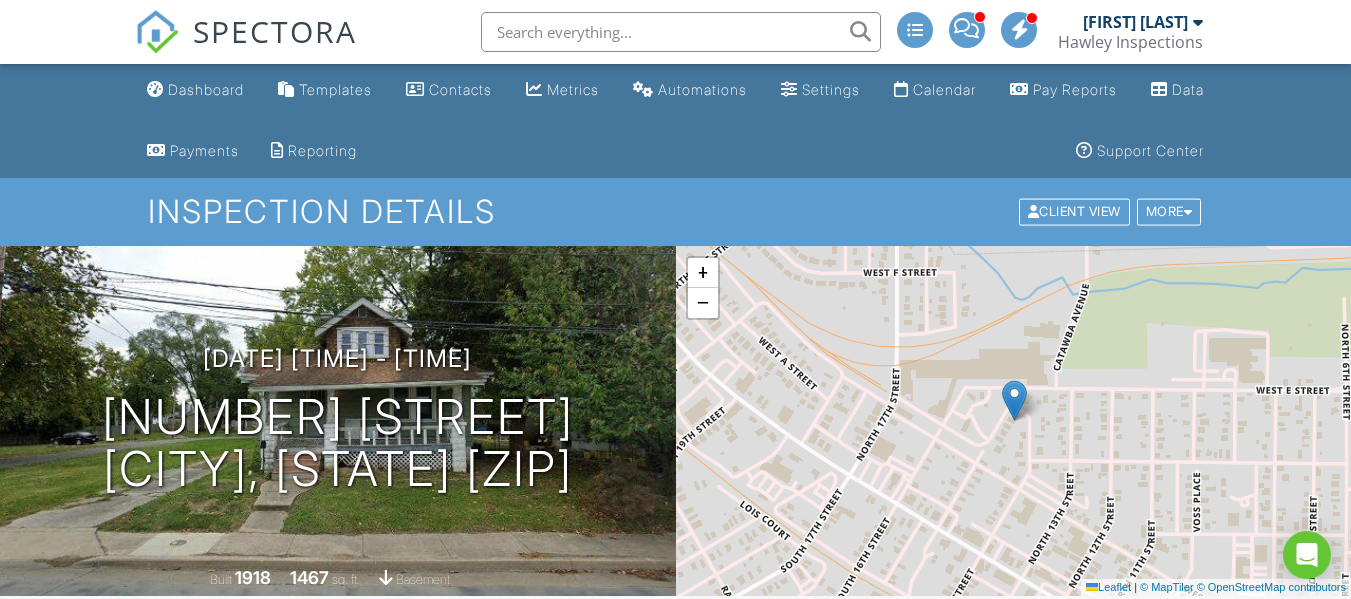 click on "SPECTORA
[FIRST] [LAST]
Hawley Inspections
Role:
Inspector
Change Role
Dashboard
New Inspection
Inspections
Calendar
Template Editor
Contacts
Automations
Team
Metrics
Payments
Data Exports
Billing
Conversations
Tasks
Reporting
Advanced
Equipment
Settings
What's New
Sign Out
Change Active Role
Your account has more than one possible role. Please choose how you'd like to view the site:
Company/Agency
City
Role
Dashboard
Templates
Contacts
Metrics
Automations
Settings
Calendar
Pay Reports
Data
Payments
Reporting
Support Center" at bounding box center [675, 1715] 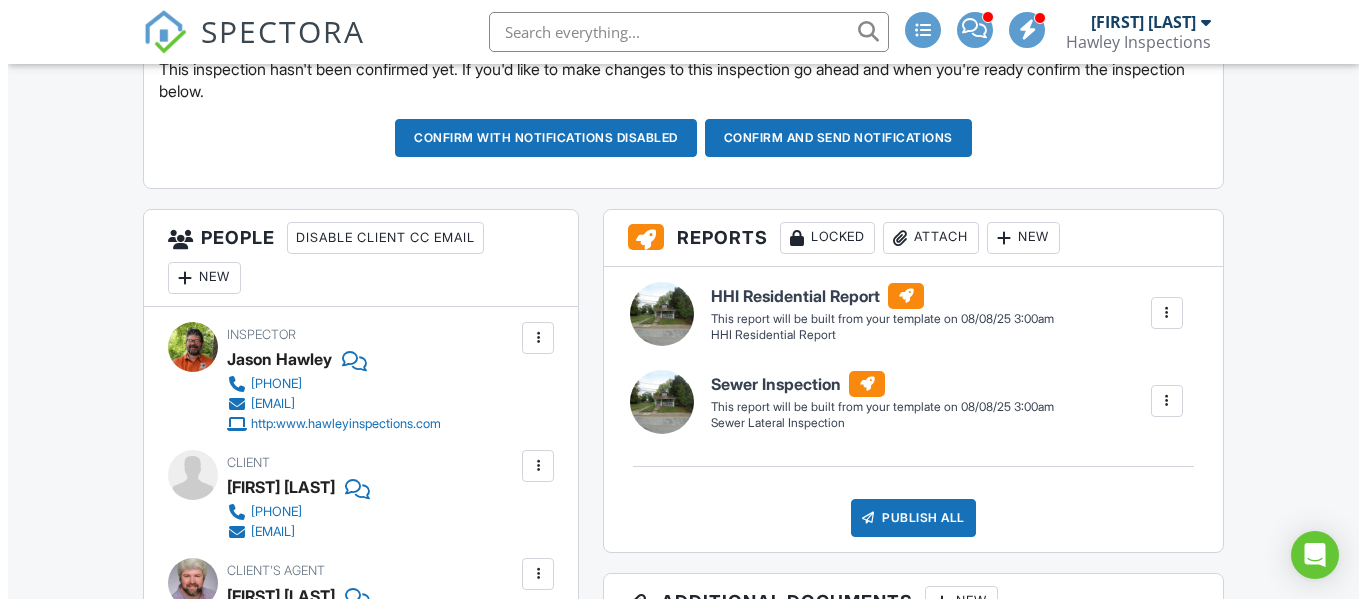scroll, scrollTop: 692, scrollLeft: 0, axis: vertical 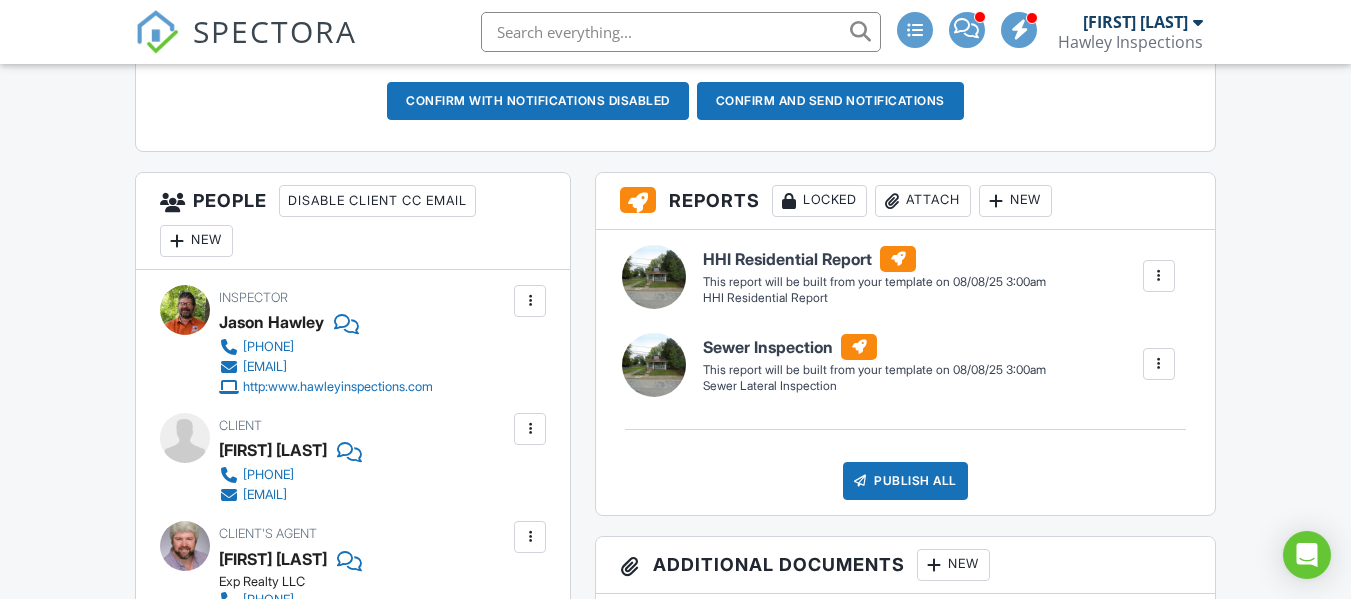 click on "New" at bounding box center (196, 241) 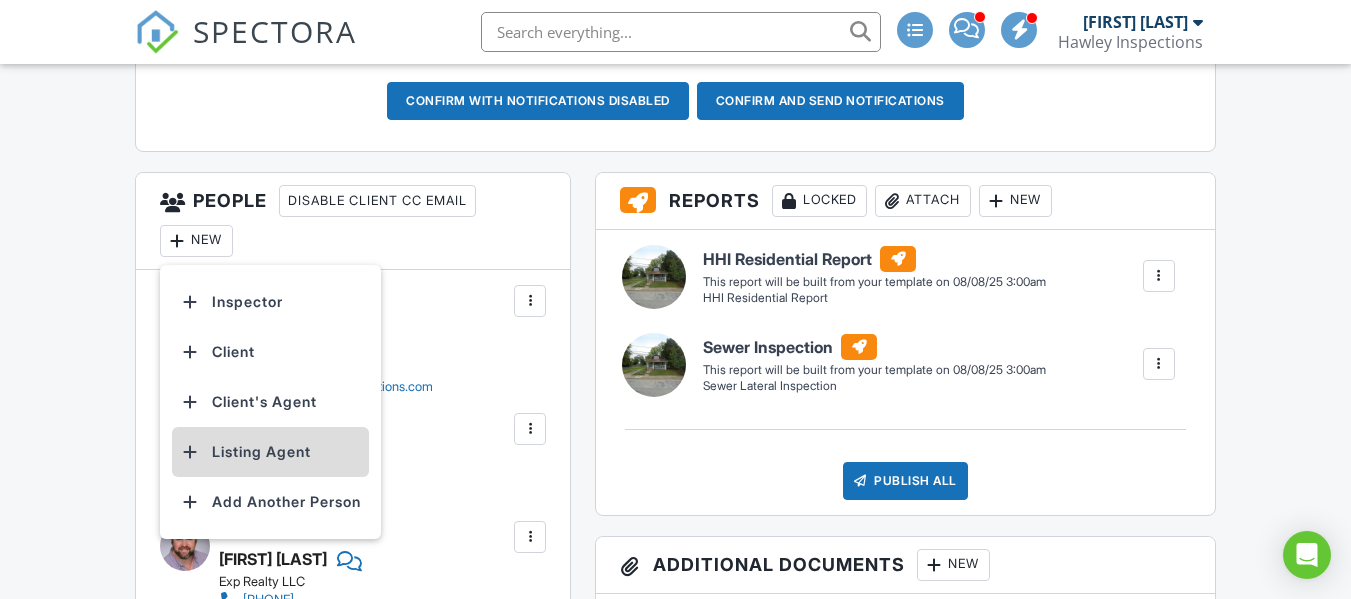 click on "Listing Agent" at bounding box center [270, 452] 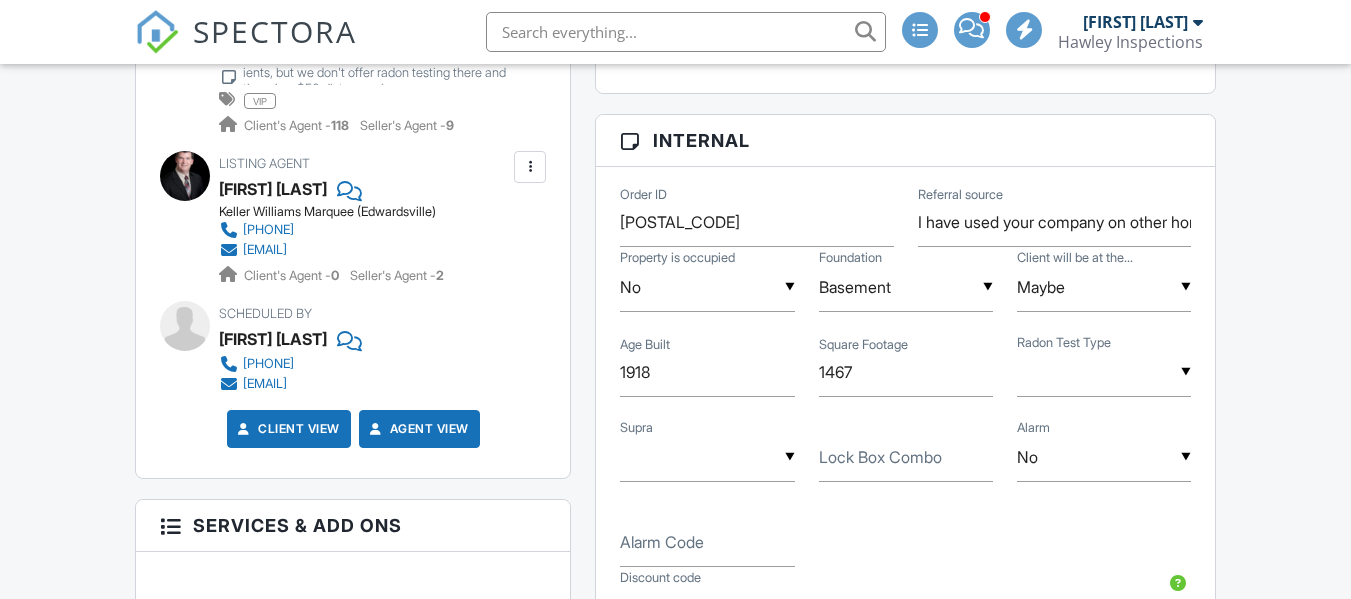 scroll, scrollTop: 1382, scrollLeft: 0, axis: vertical 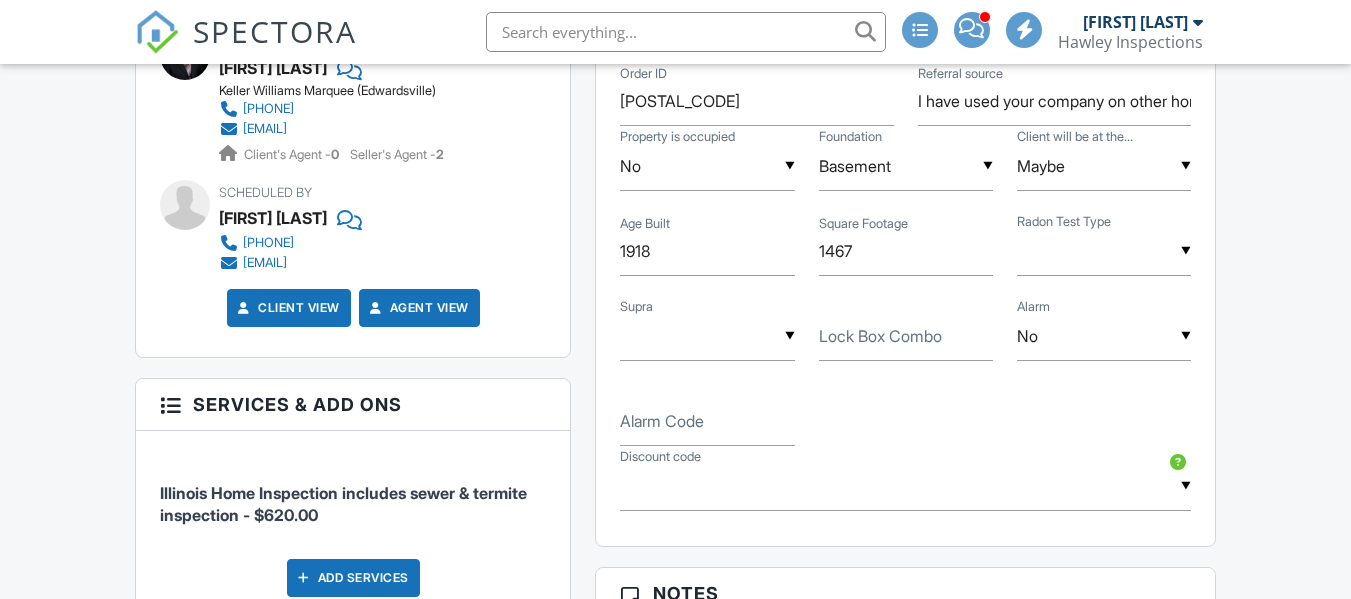 click on "Lock Box Combo" at bounding box center [880, 336] 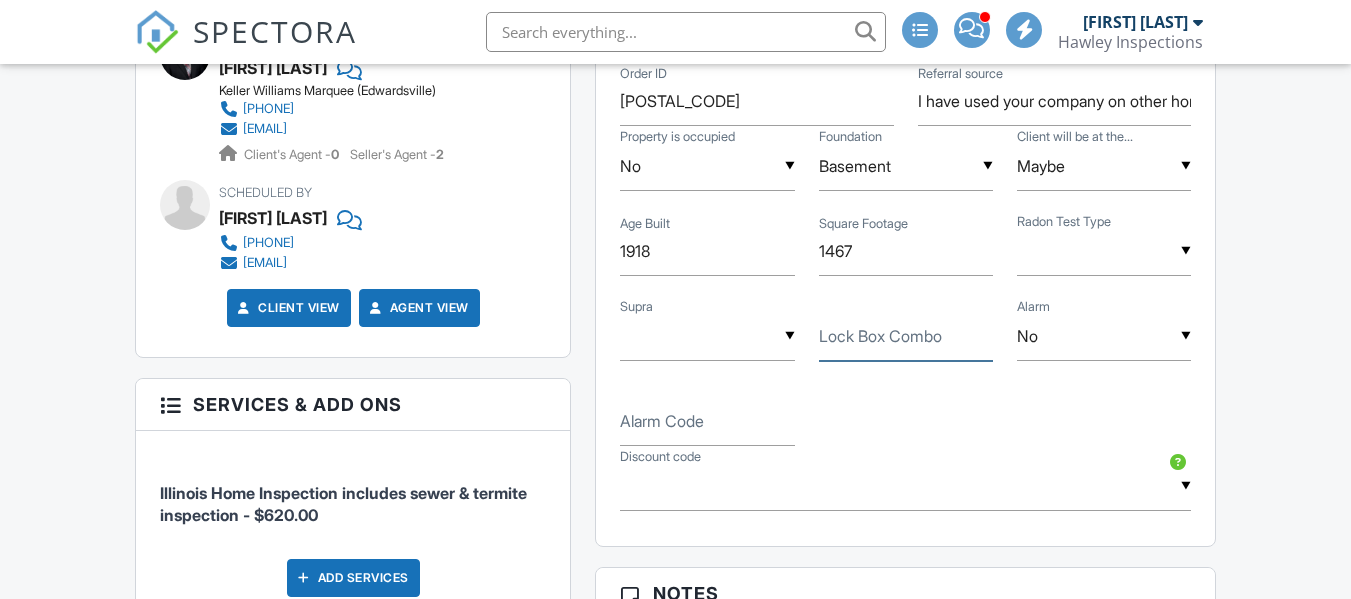 click on "Lock Box Combo" at bounding box center [906, 336] 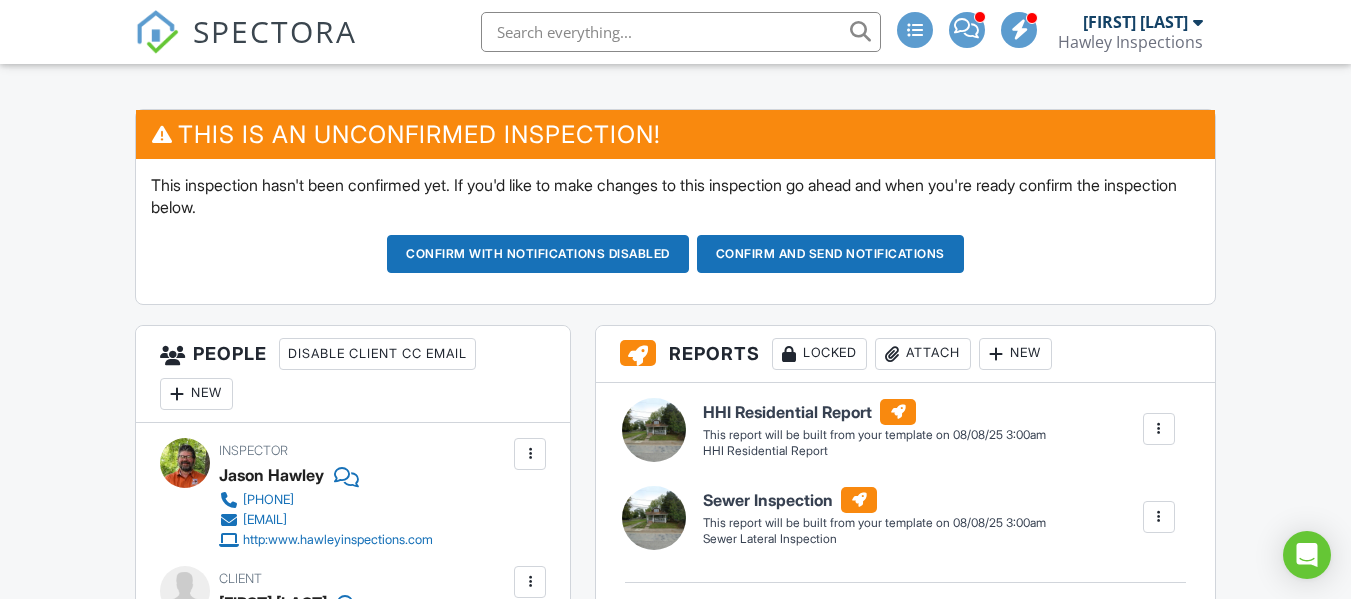 scroll, scrollTop: 526, scrollLeft: 0, axis: vertical 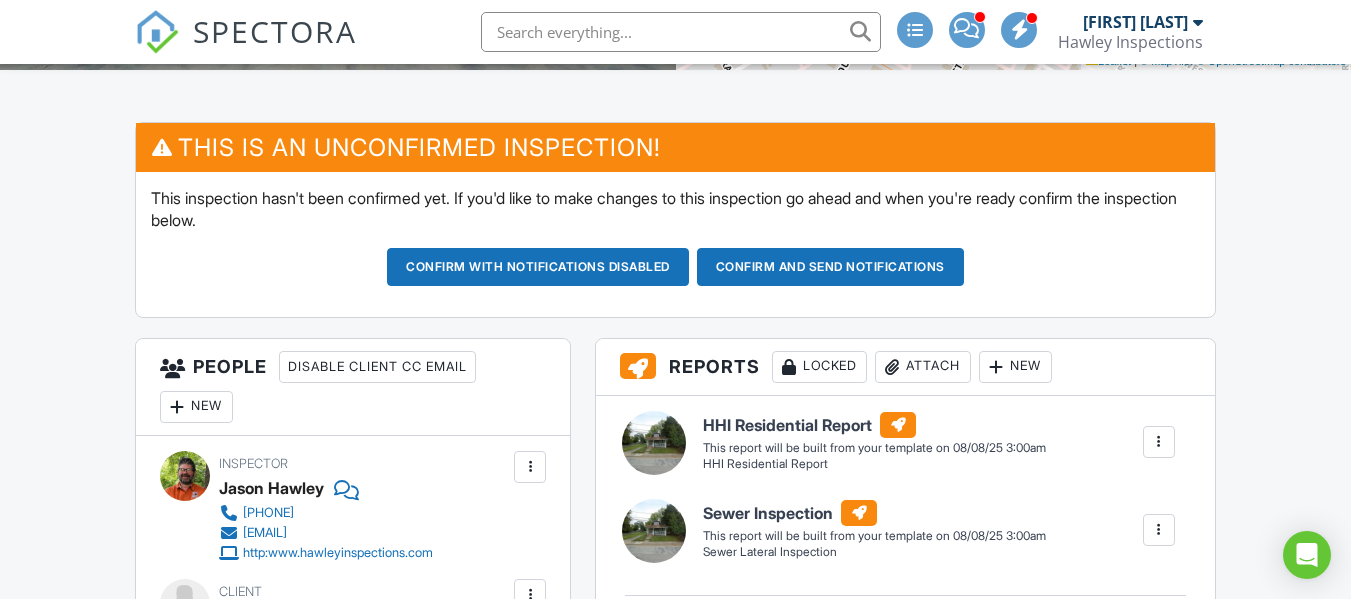 type on "3659" 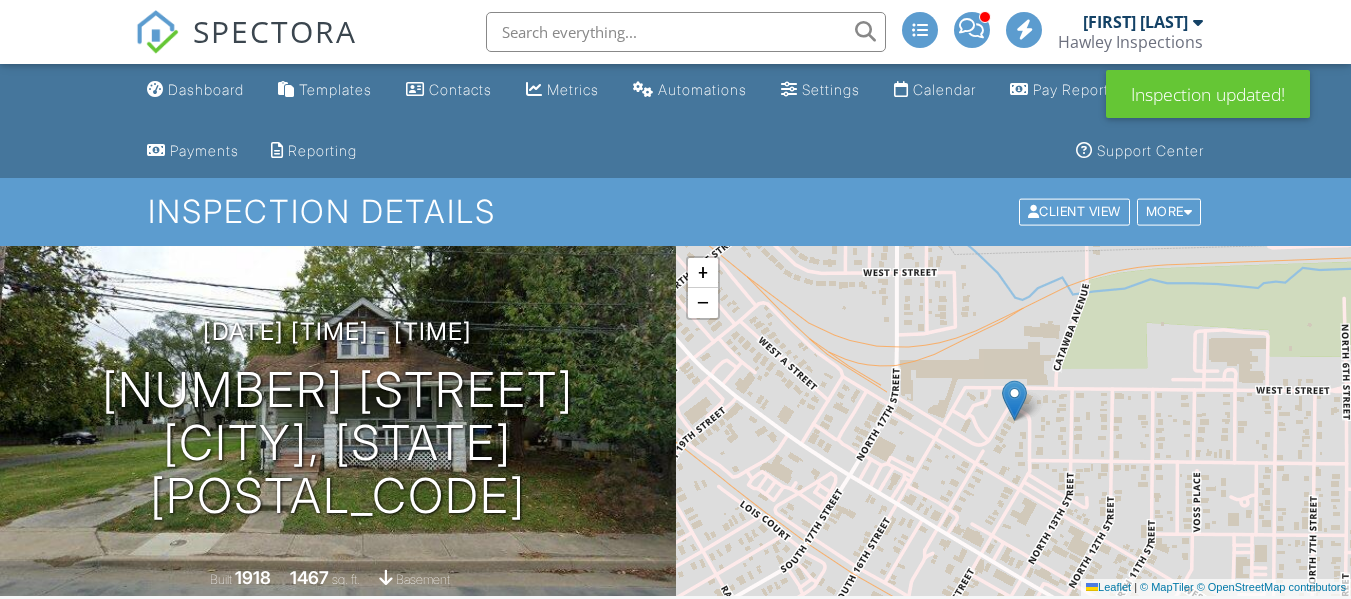 scroll, scrollTop: 0, scrollLeft: 0, axis: both 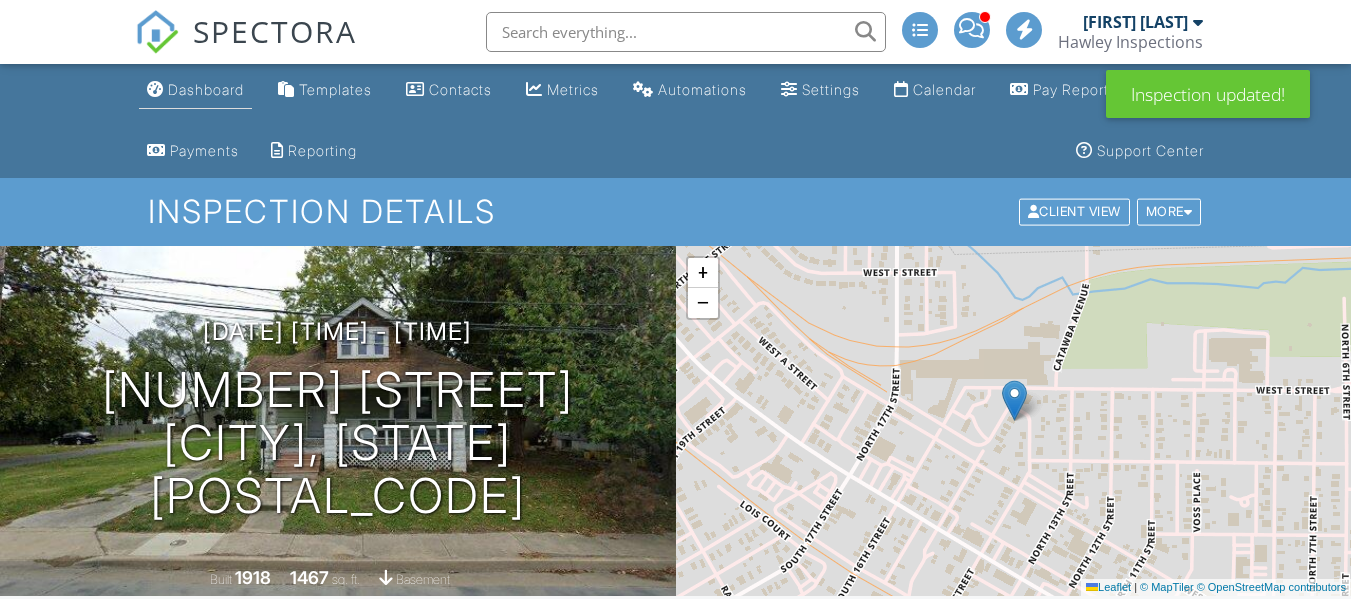 click on "Dashboard" at bounding box center [206, 89] 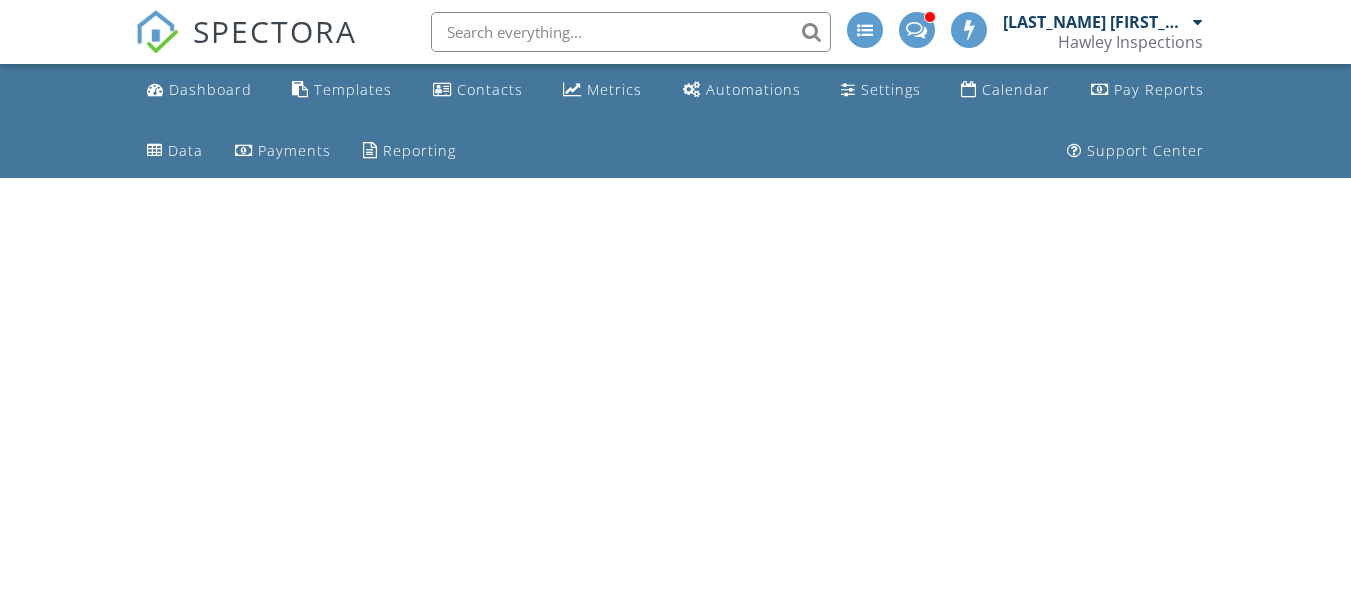 scroll, scrollTop: 0, scrollLeft: 0, axis: both 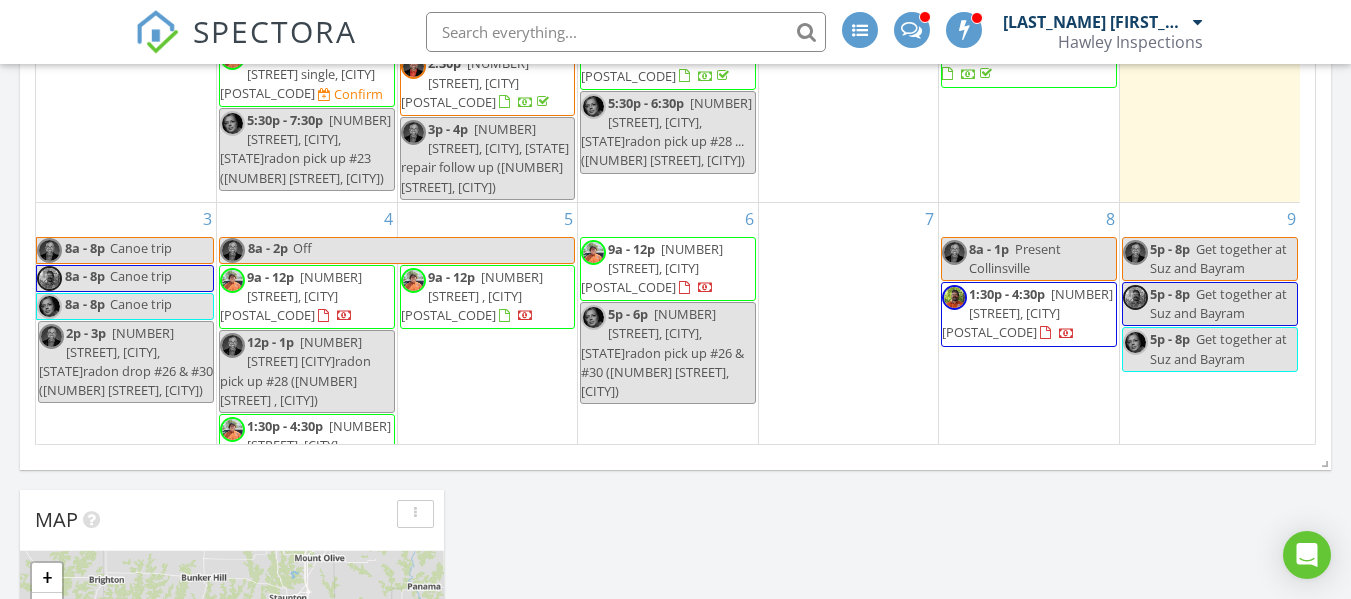 click on "[NUMBER] [STREET], [CITY] [POSTAL_CODE]" at bounding box center (291, 296) 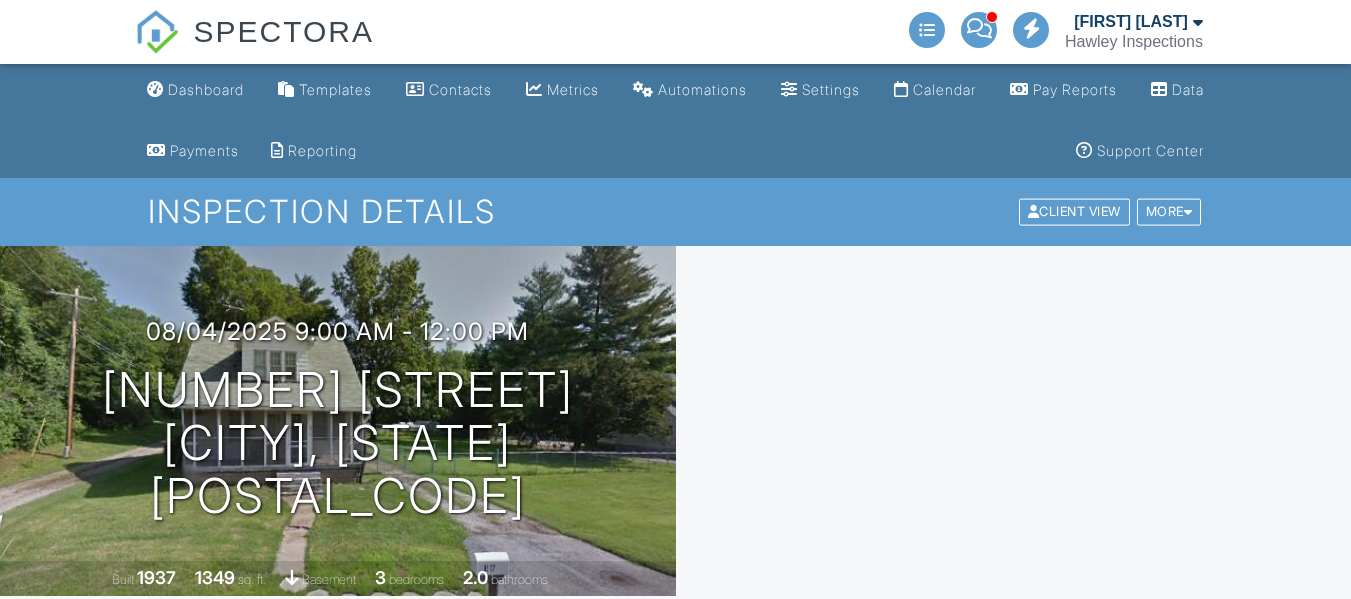 scroll, scrollTop: 0, scrollLeft: 0, axis: both 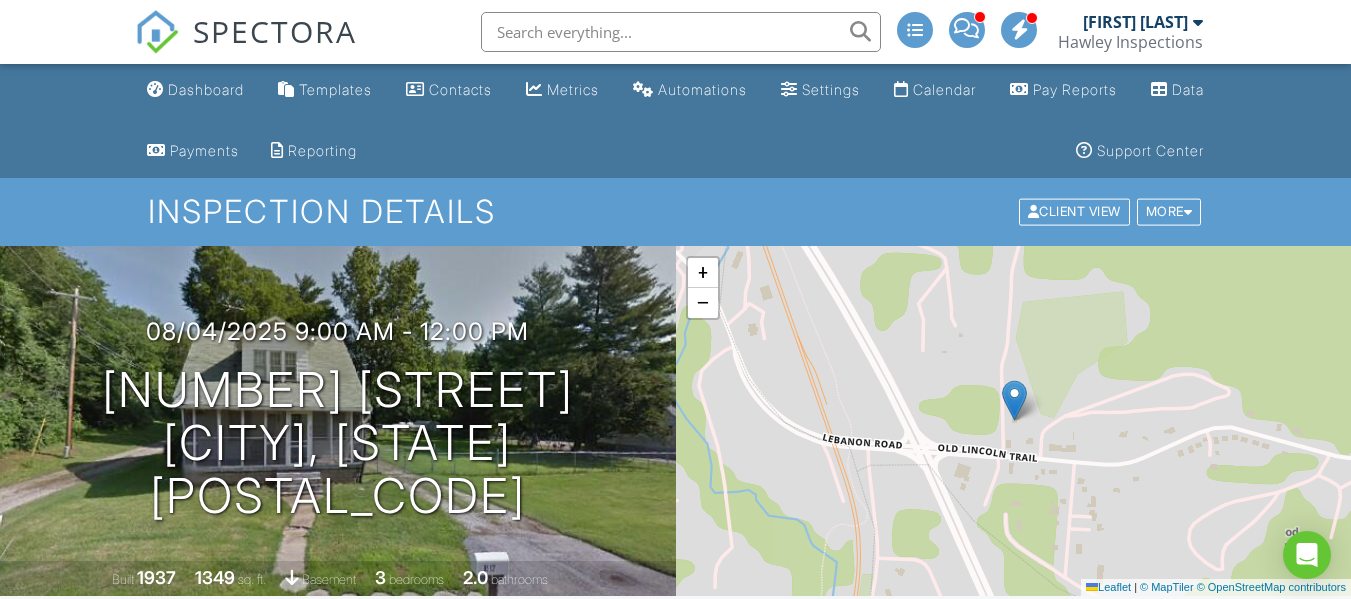 drag, startPoint x: 1360, startPoint y: 44, endPoint x: 1355, endPoint y: -1, distance: 45.276924 